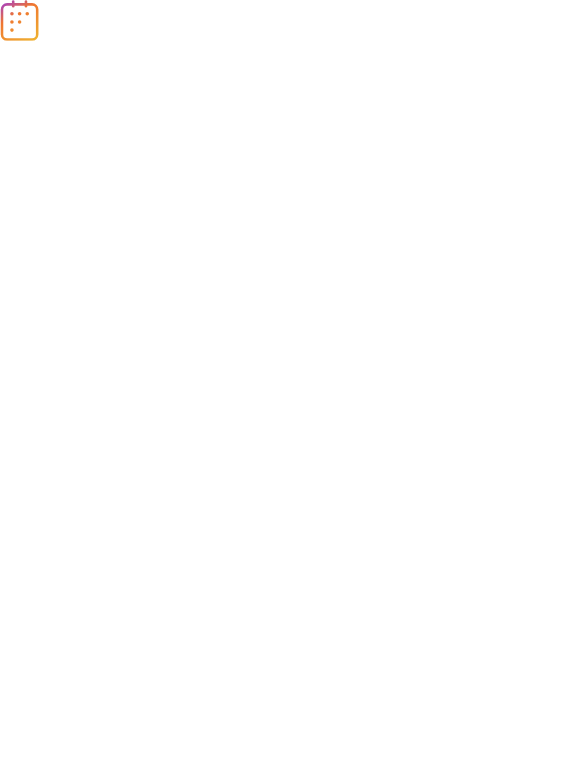 scroll, scrollTop: 0, scrollLeft: 0, axis: both 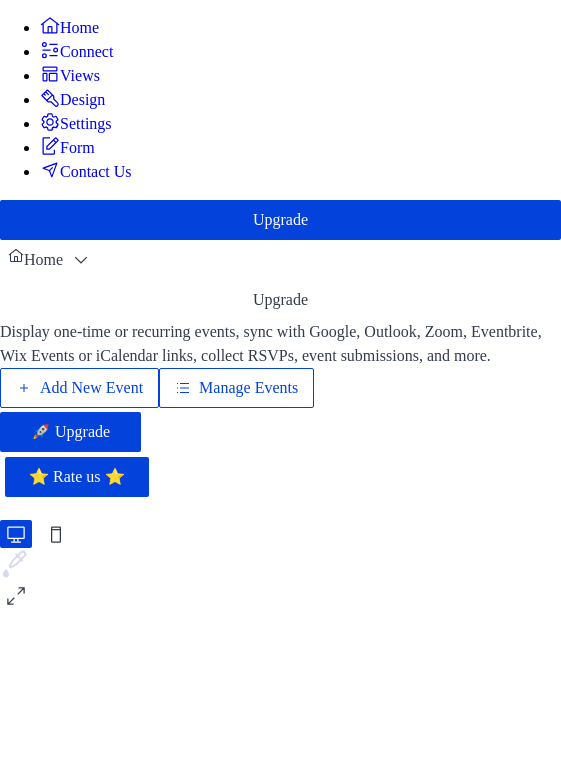 click on "Add New Event" at bounding box center (91, 388) 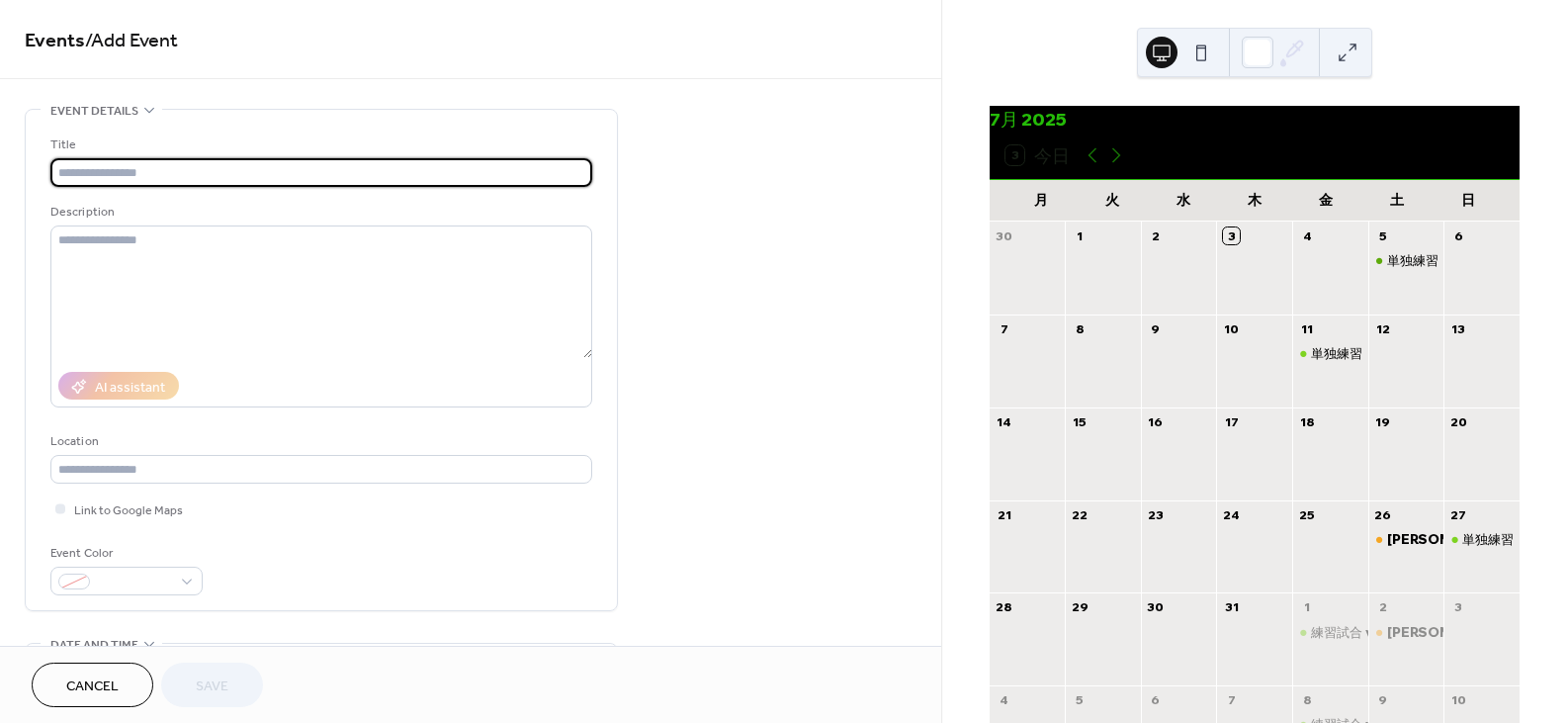 scroll, scrollTop: 0, scrollLeft: 0, axis: both 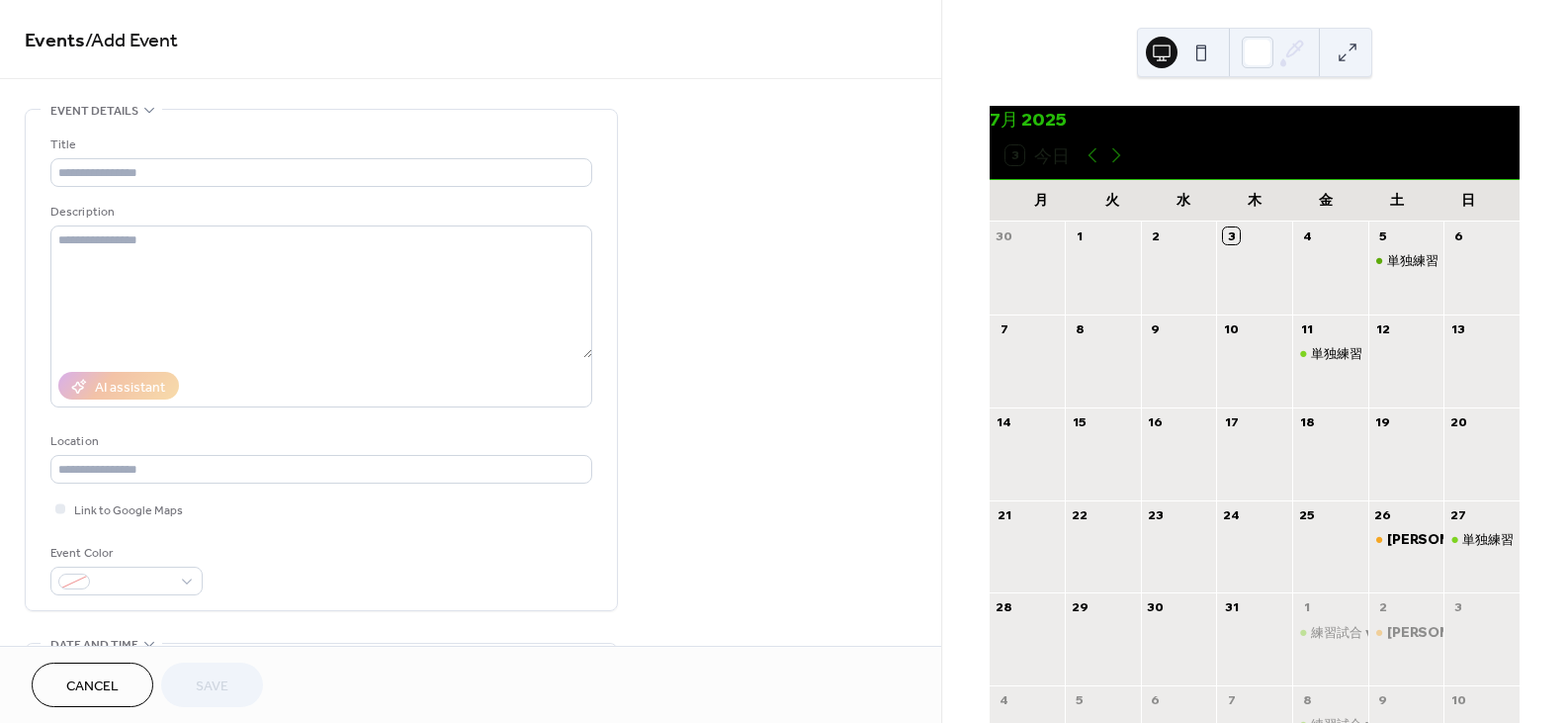 click at bounding box center (1254, 465) 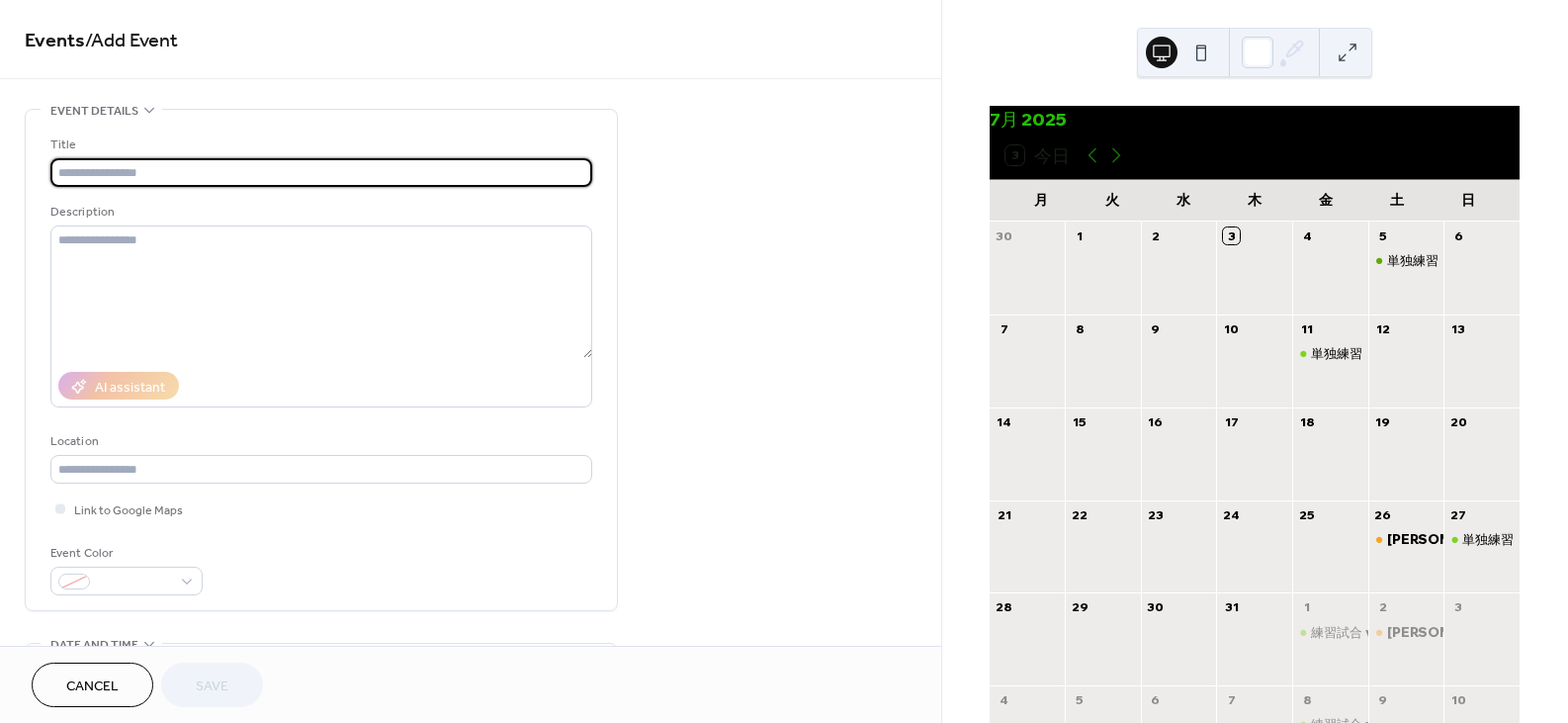 click at bounding box center (321, 172) 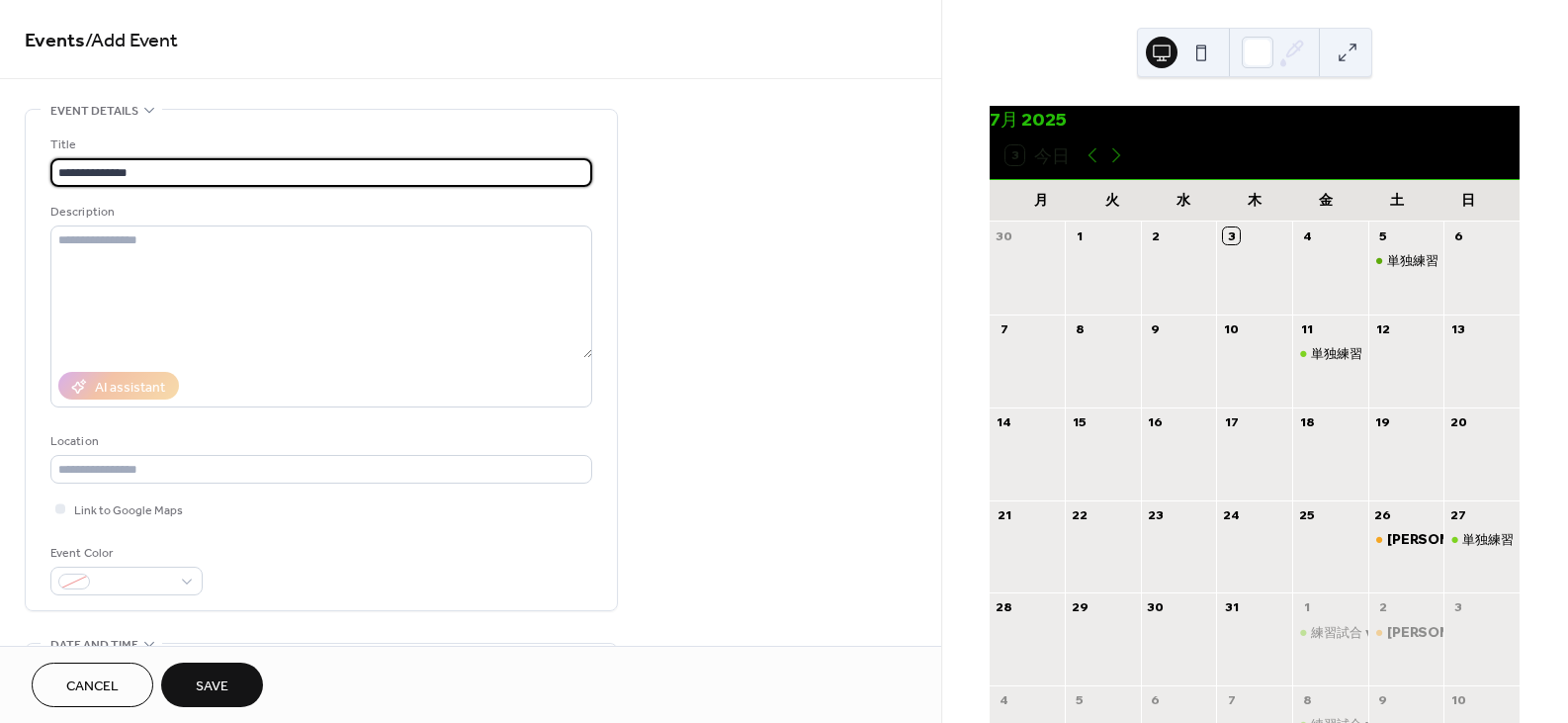 type on "**********" 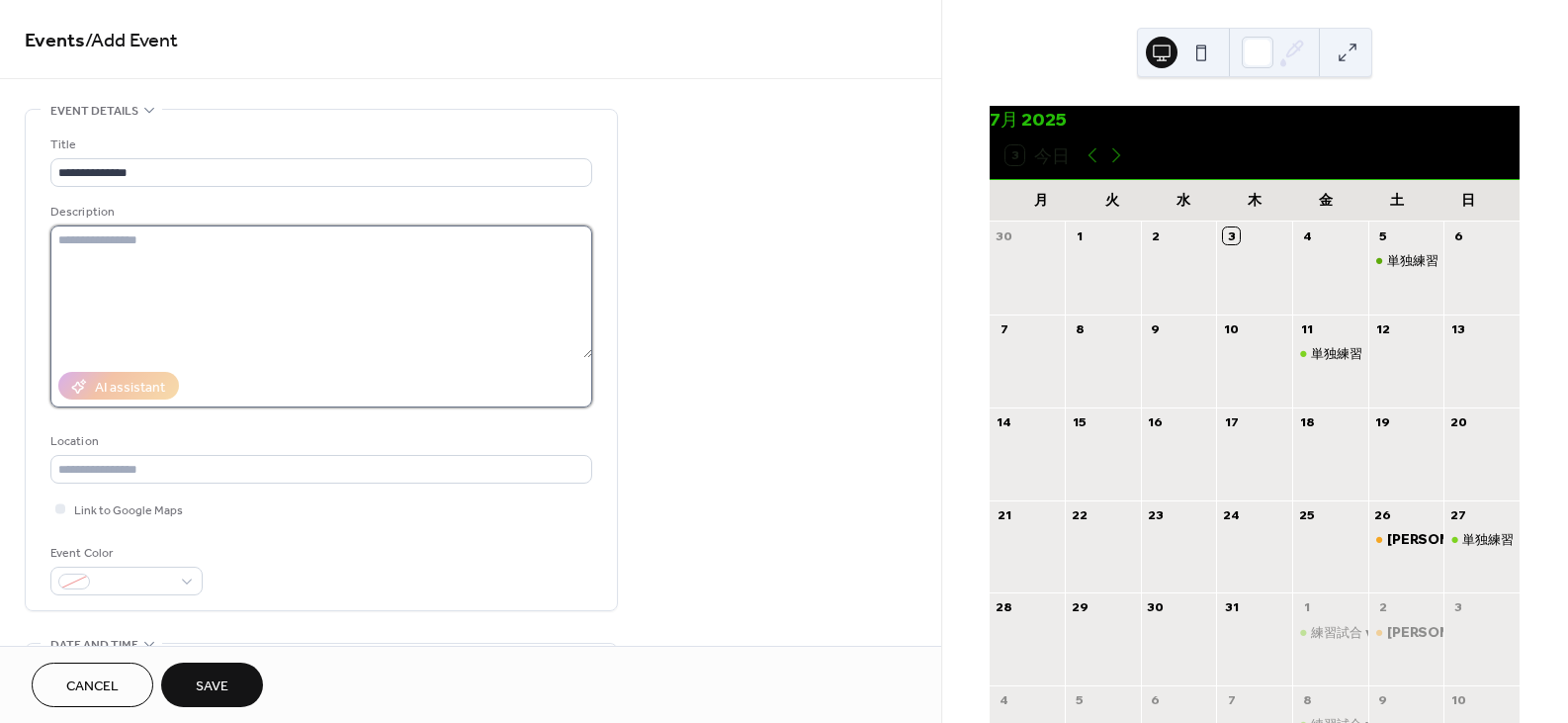 click at bounding box center (321, 292) 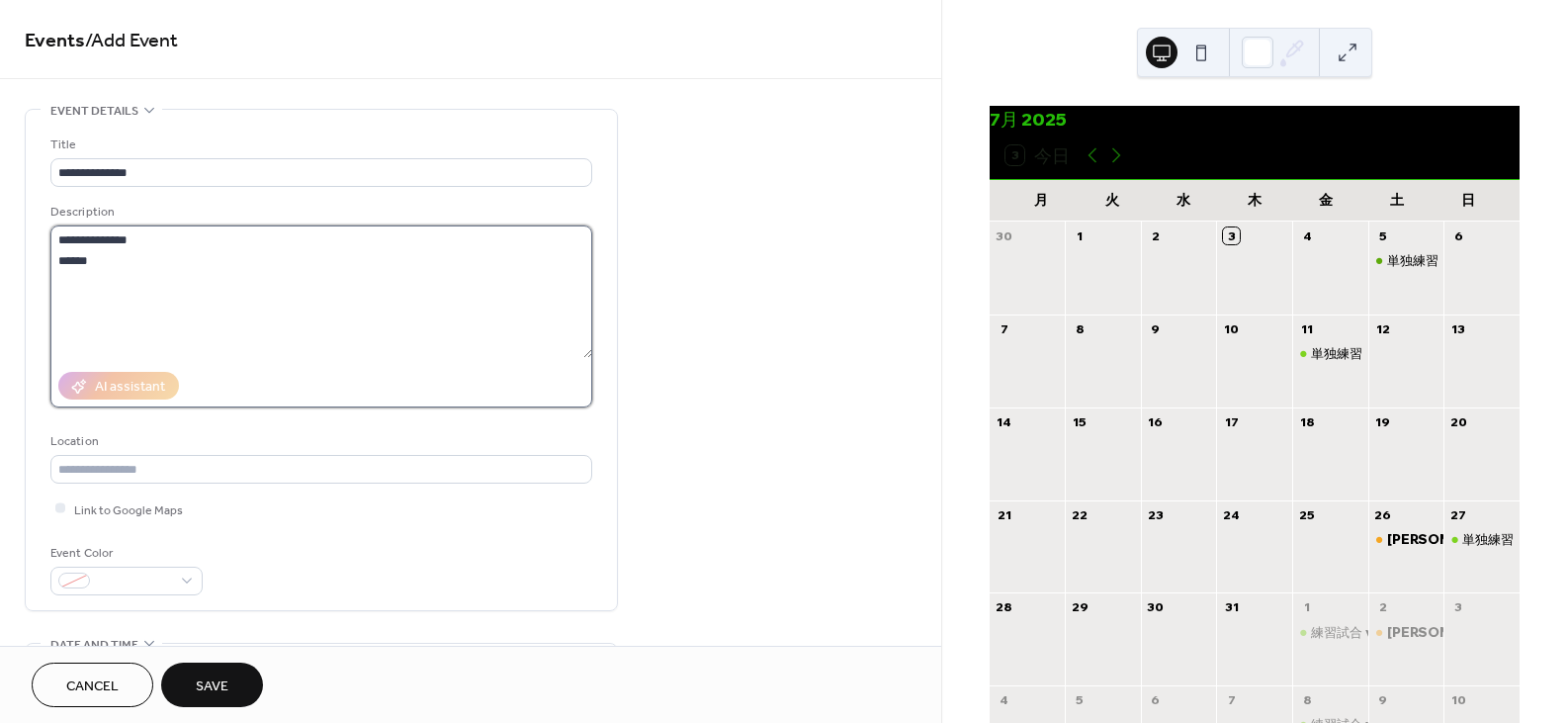 click on "**********" at bounding box center (321, 292) 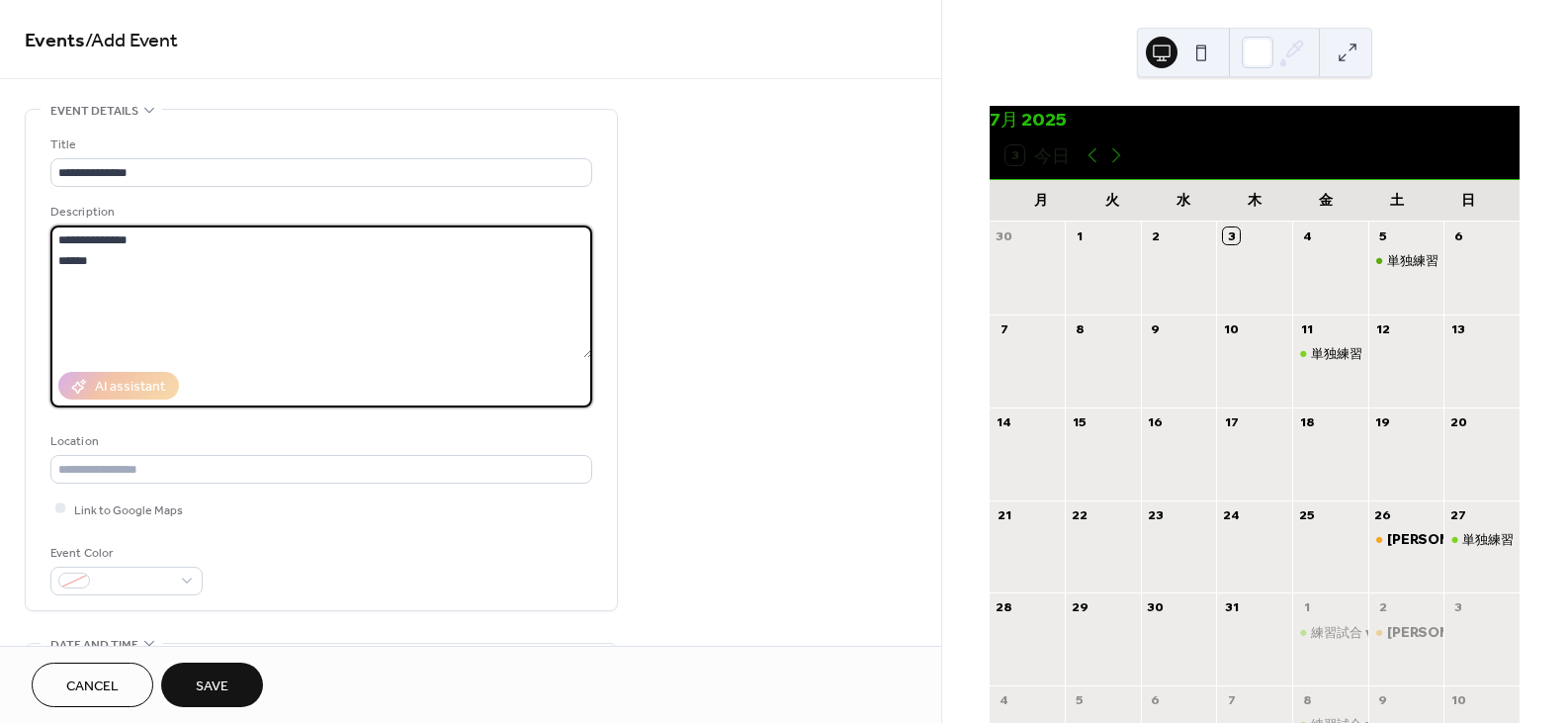 click on "**********" at bounding box center [321, 292] 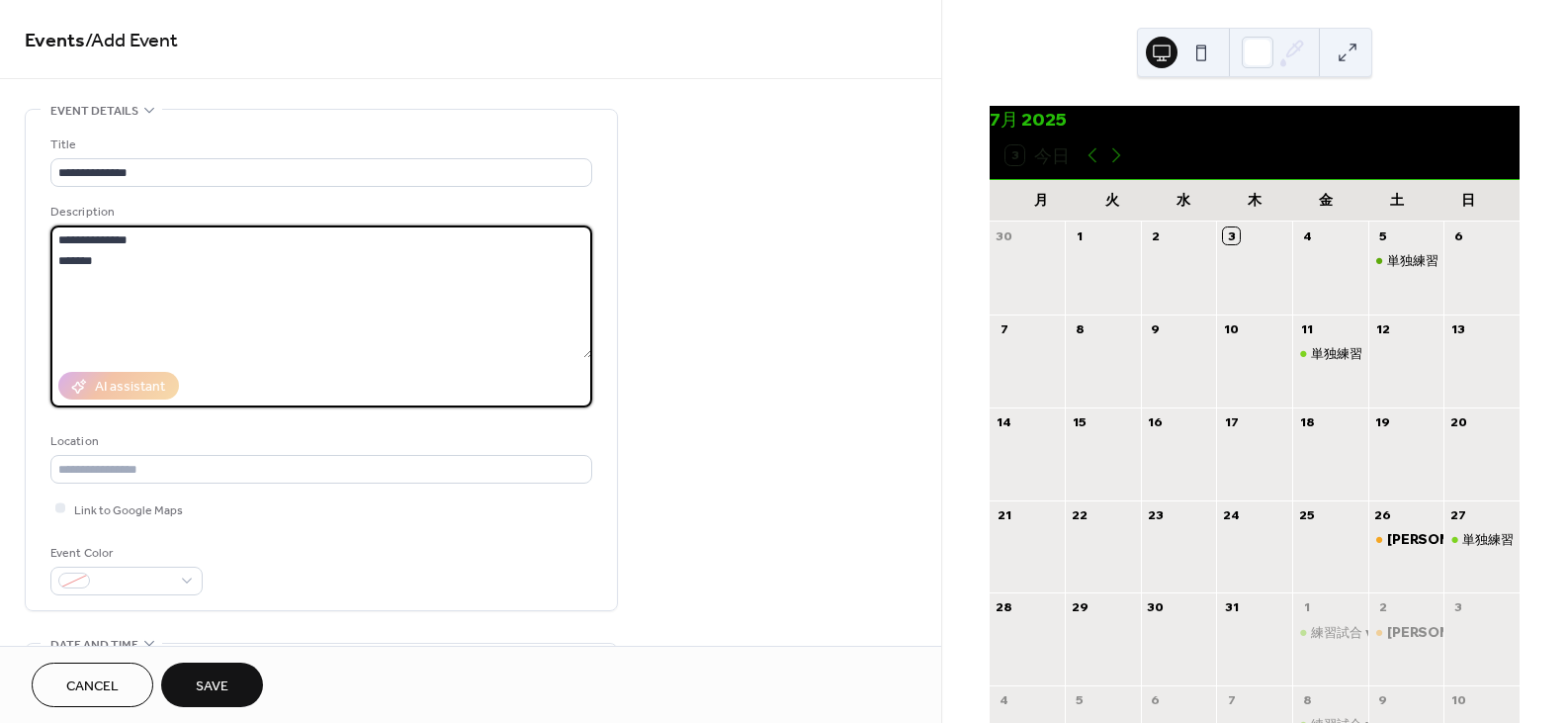 paste on "**********" 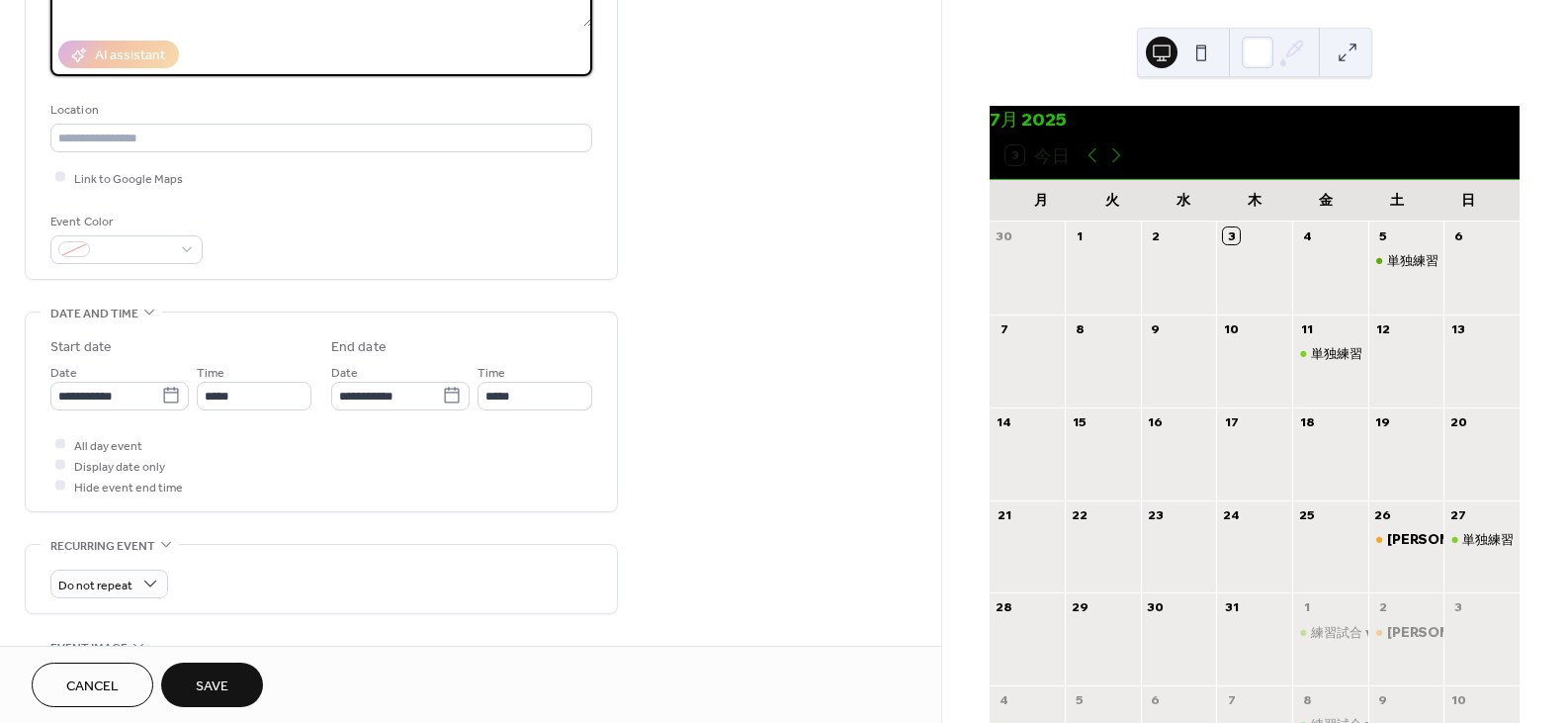 scroll, scrollTop: 99, scrollLeft: 0, axis: vertical 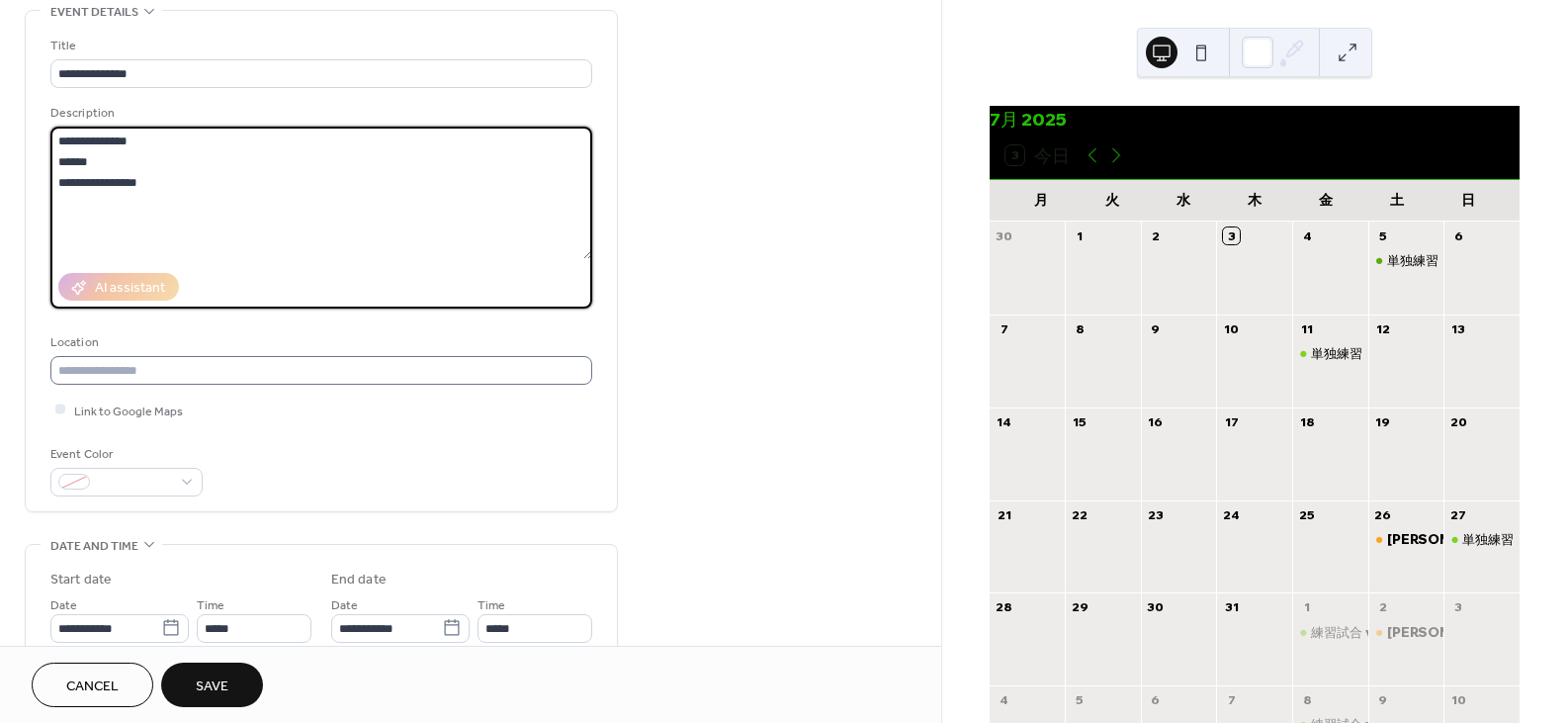 type on "**********" 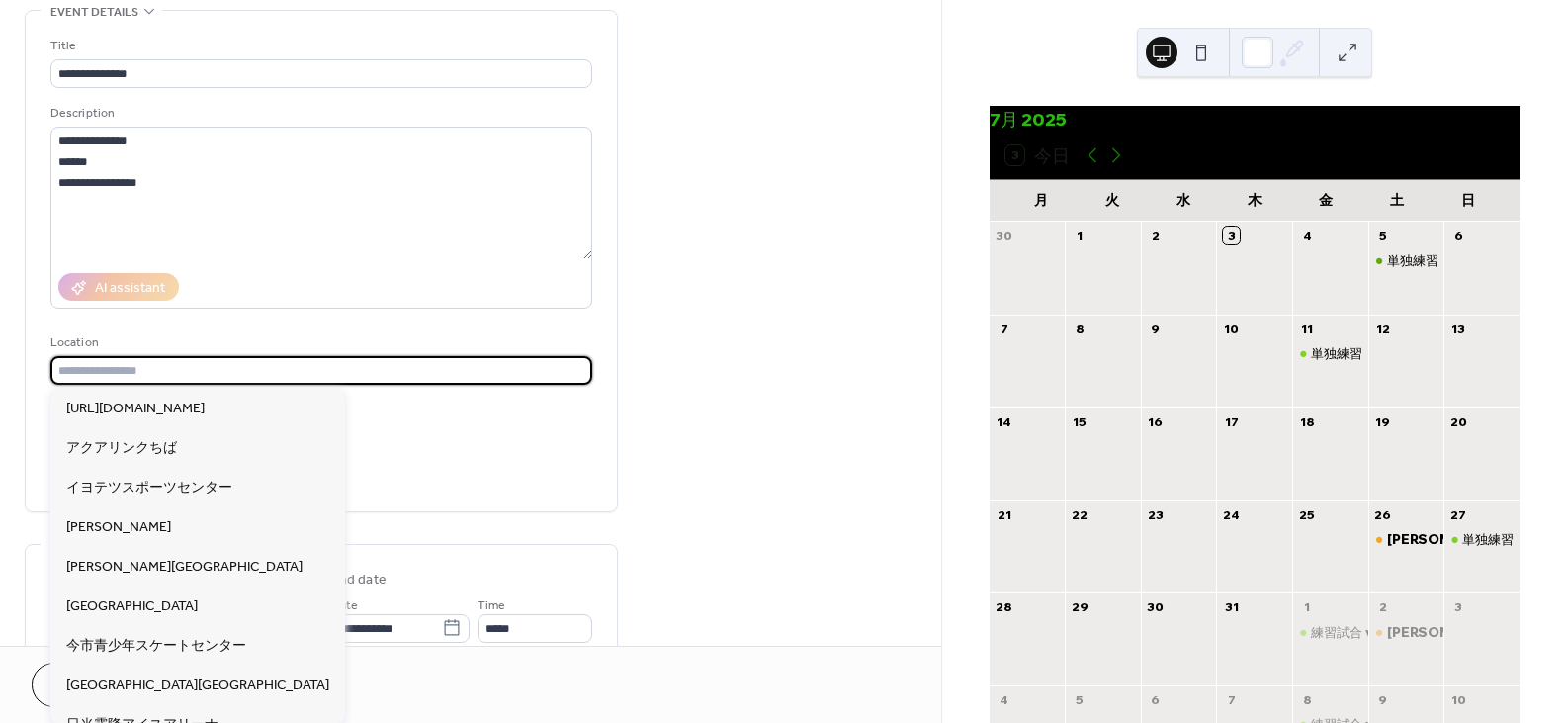 click at bounding box center (321, 370) 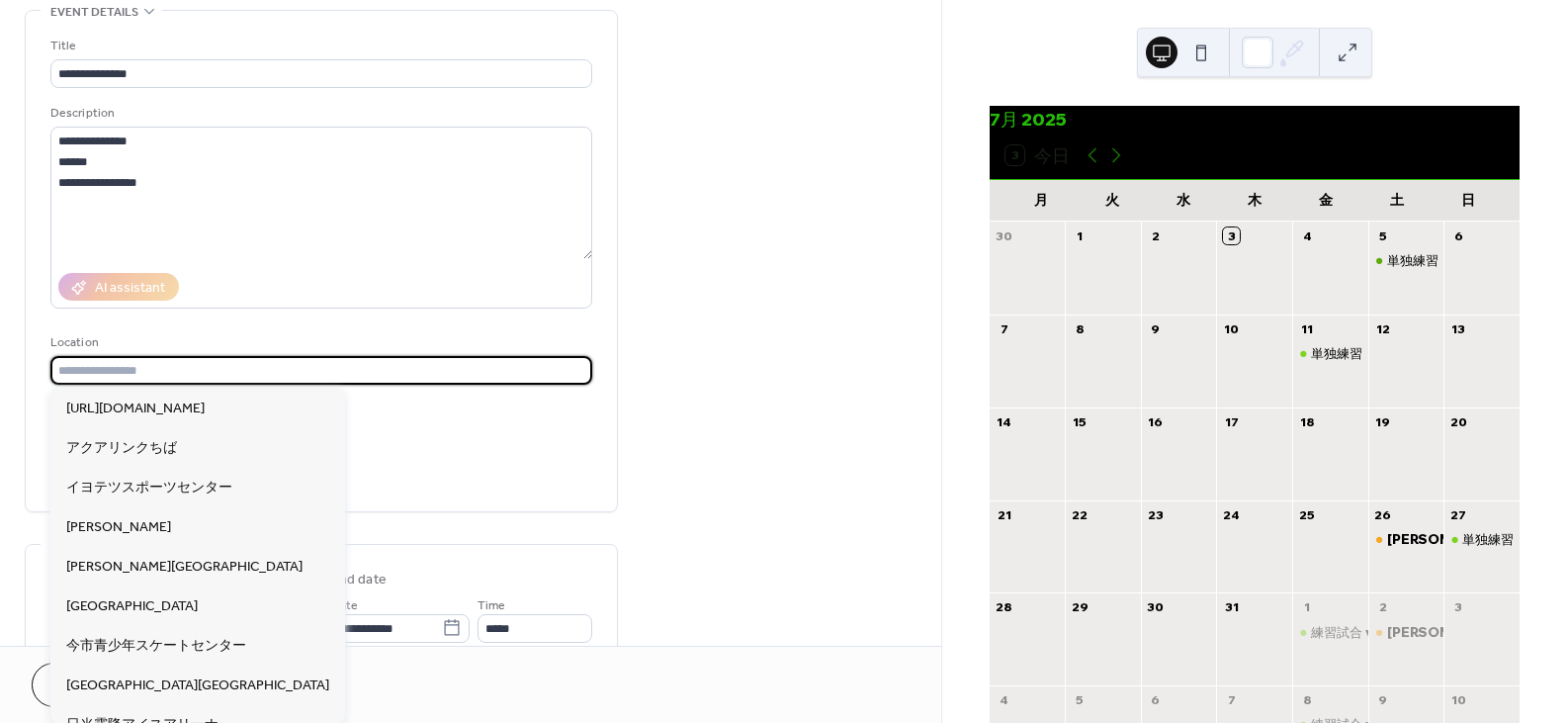 paste on "**********" 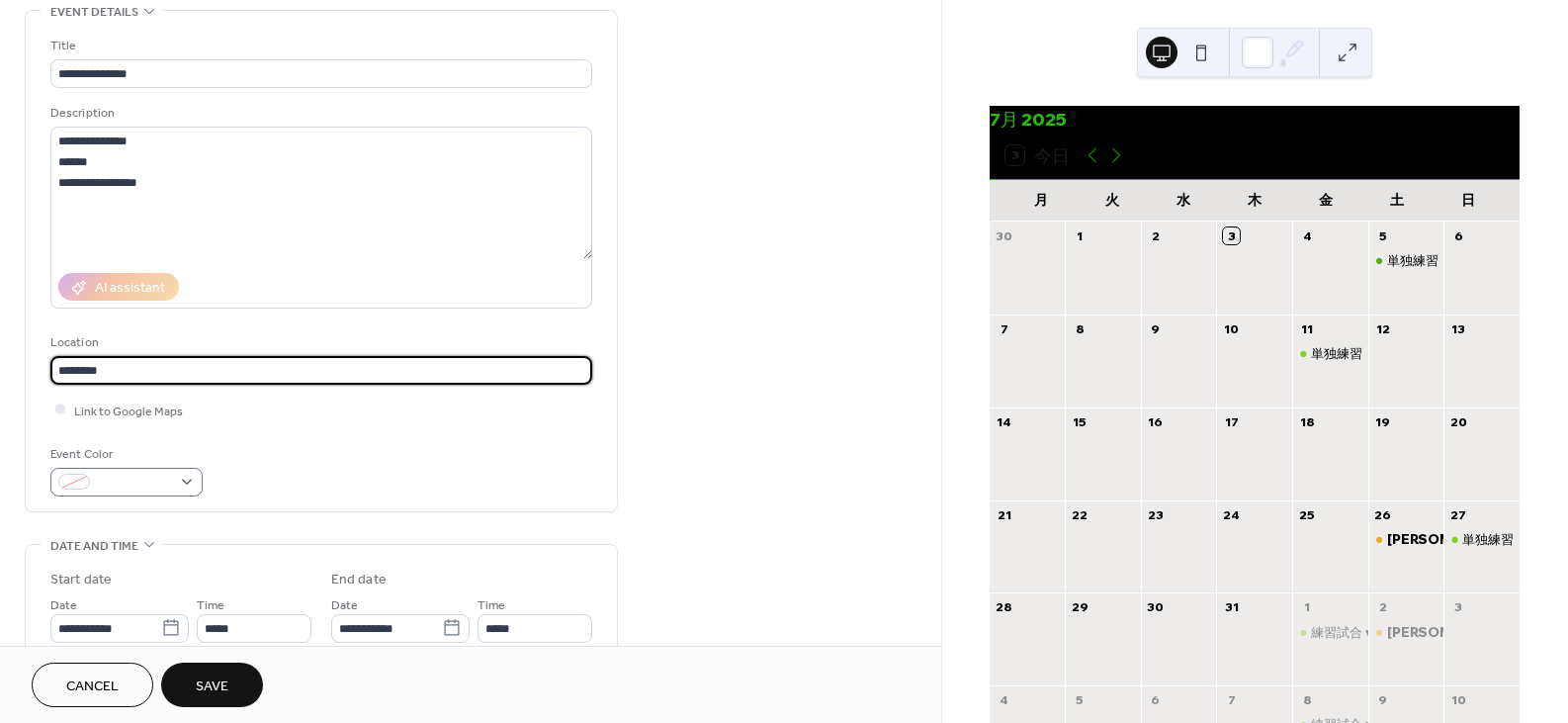 type on "********" 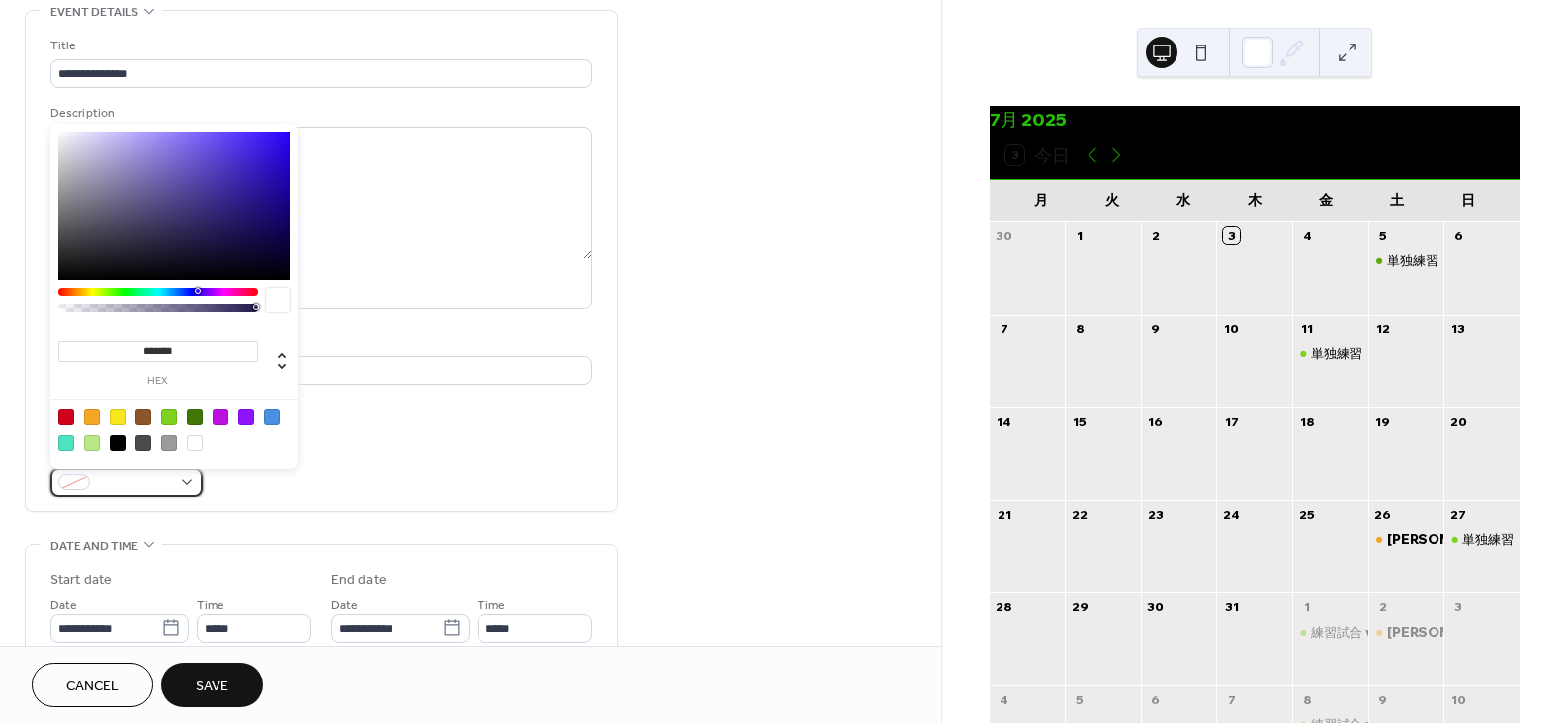 click at bounding box center (127, 482) 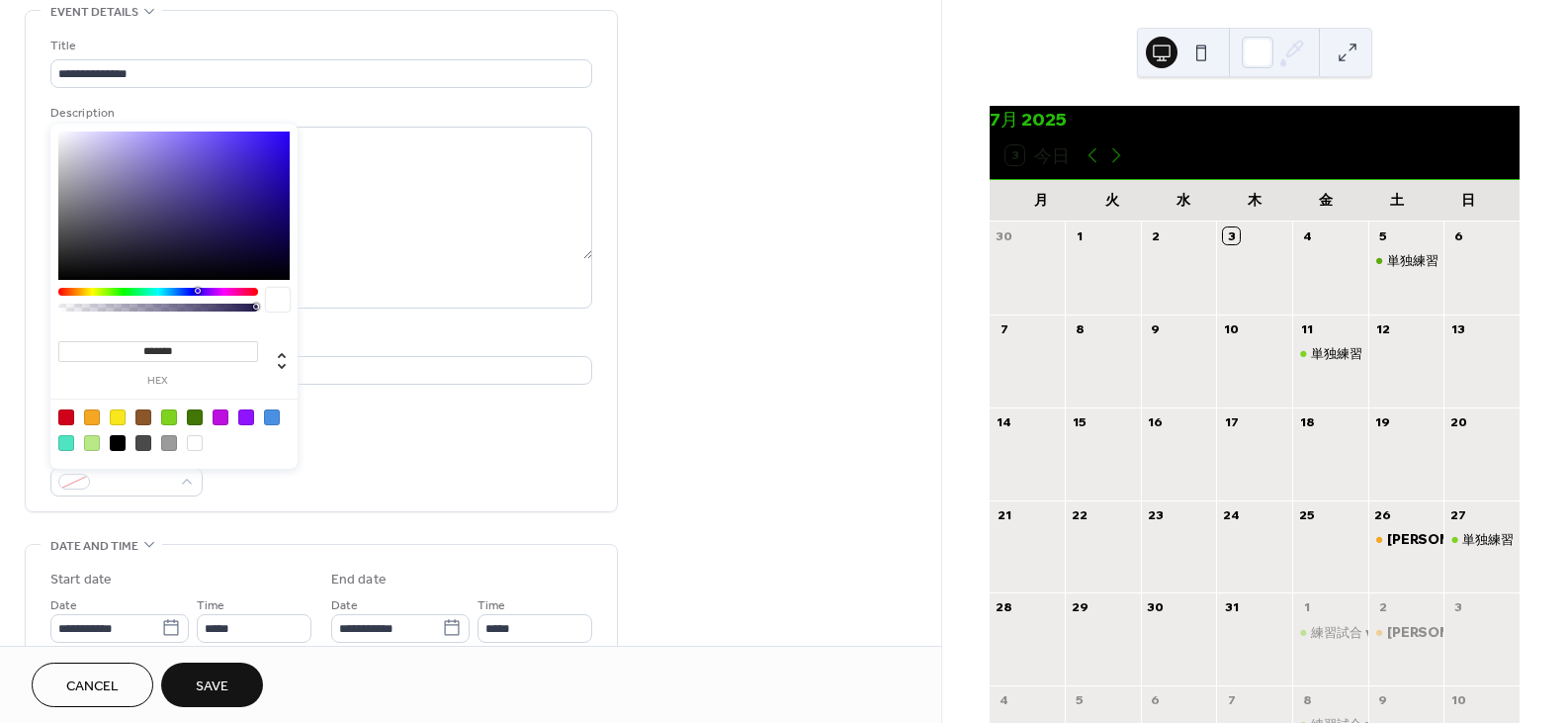 click at bounding box center [66, 417] 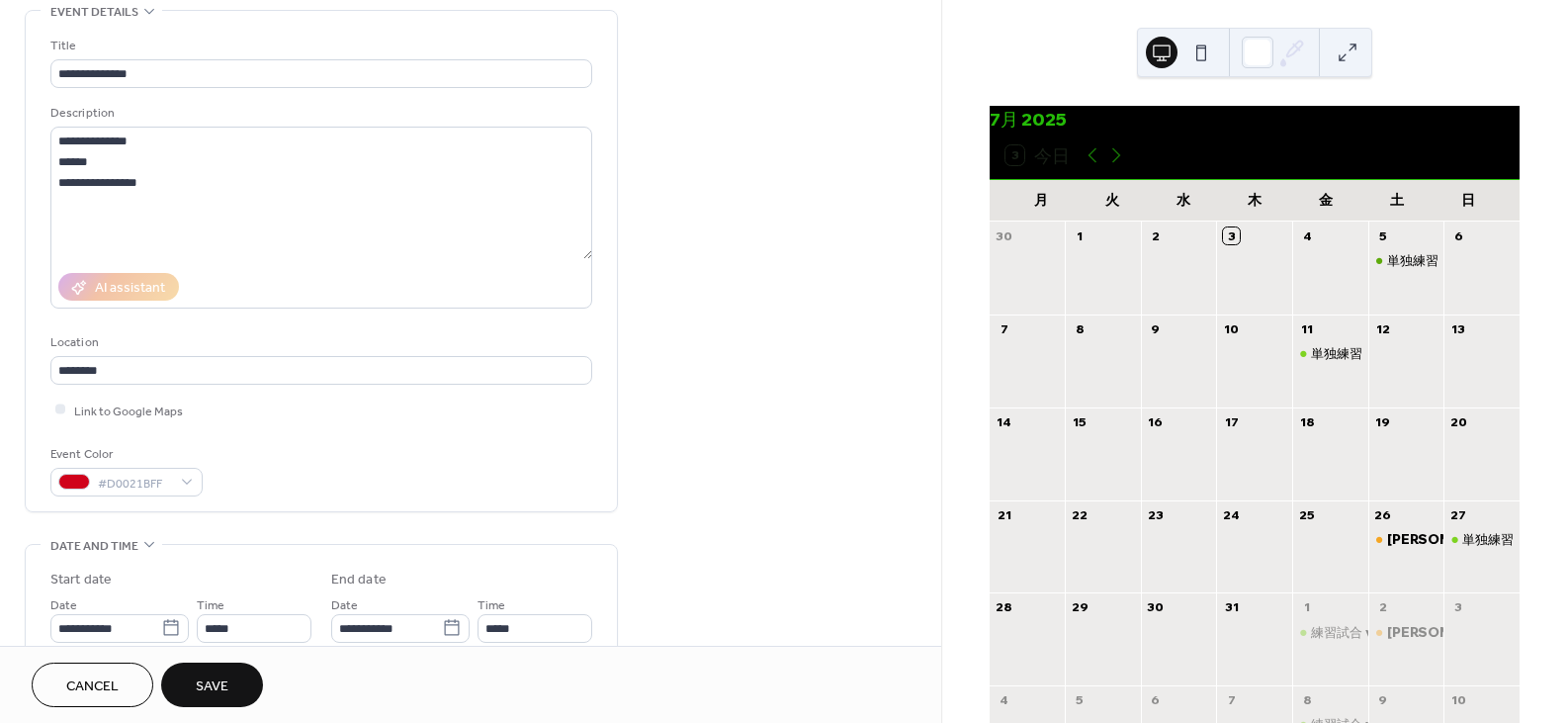 click on "**********" at bounding box center [471, 612] 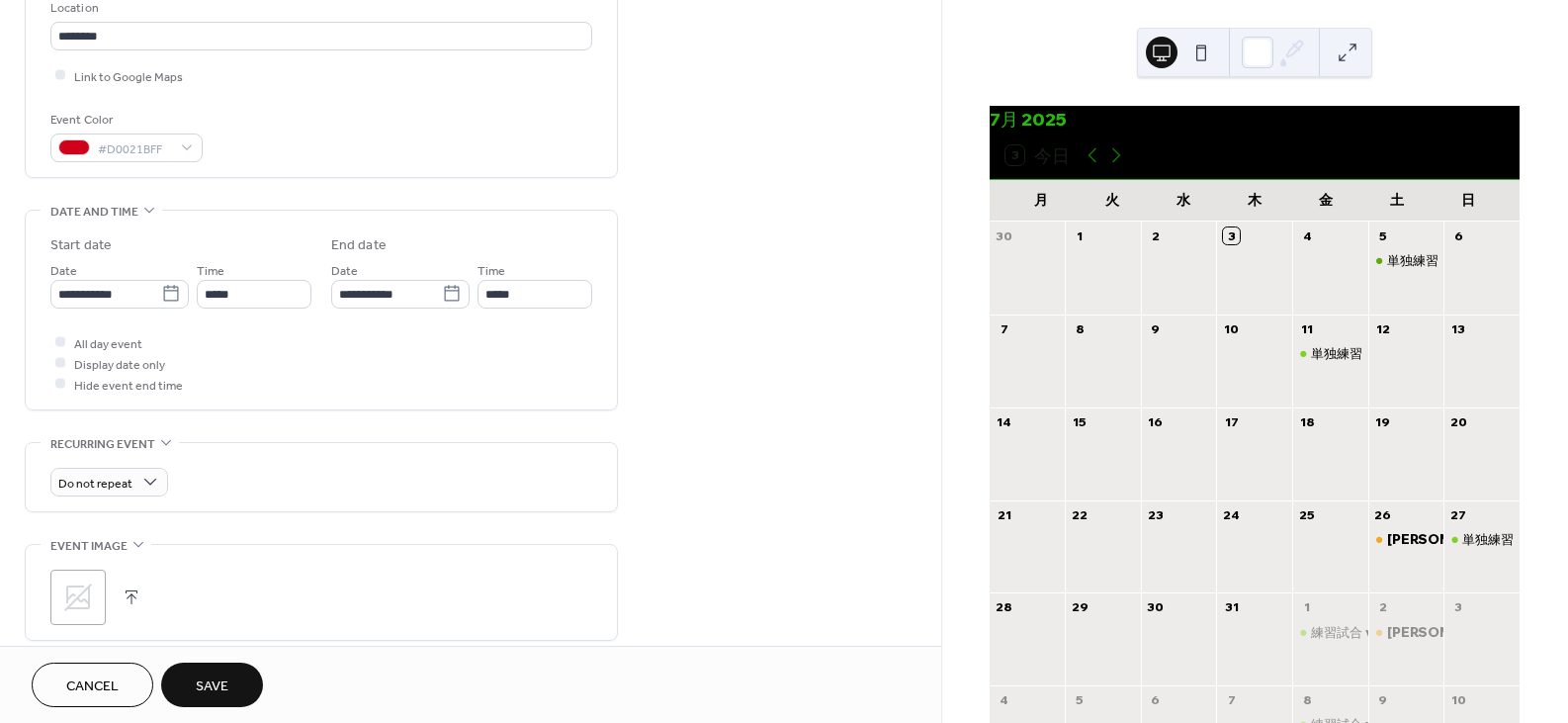 scroll, scrollTop: 494, scrollLeft: 0, axis: vertical 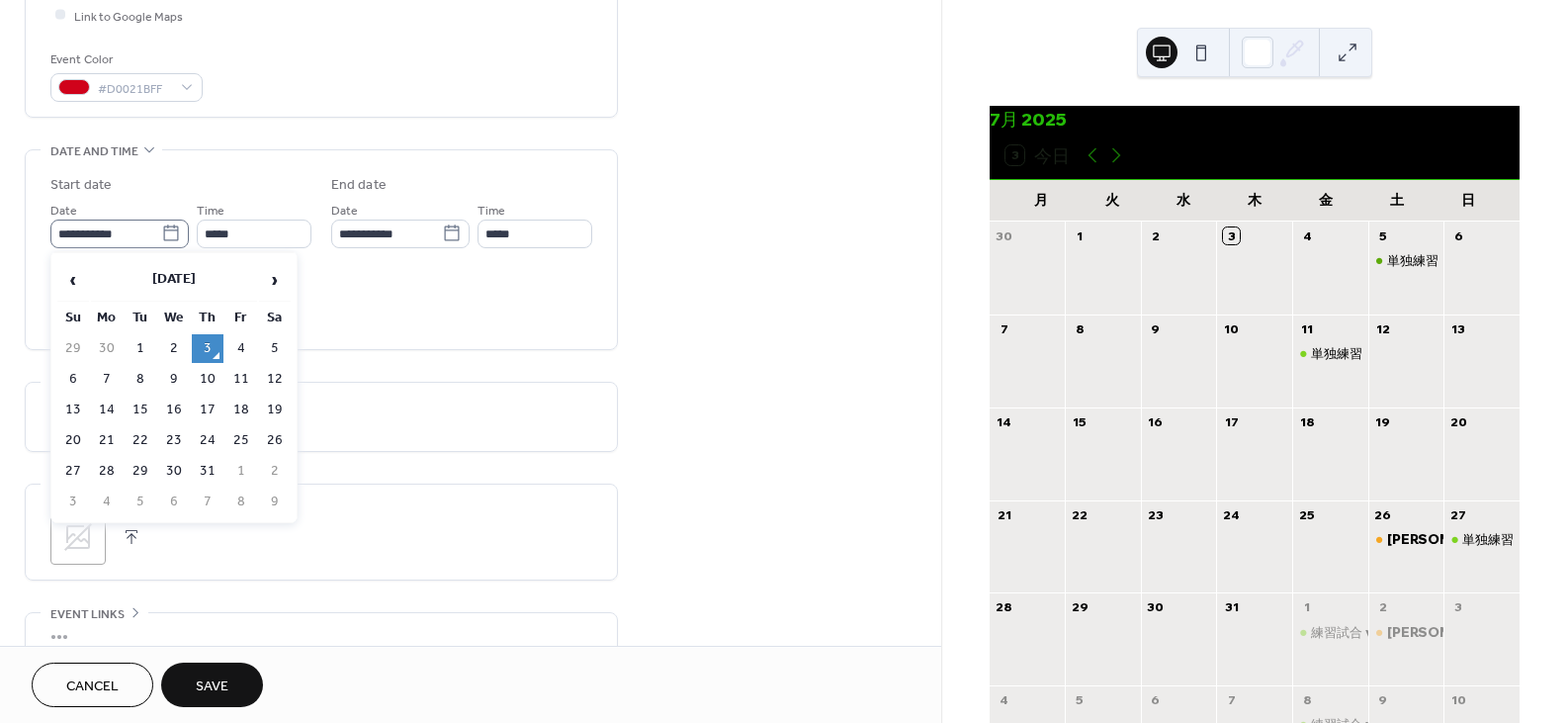 click 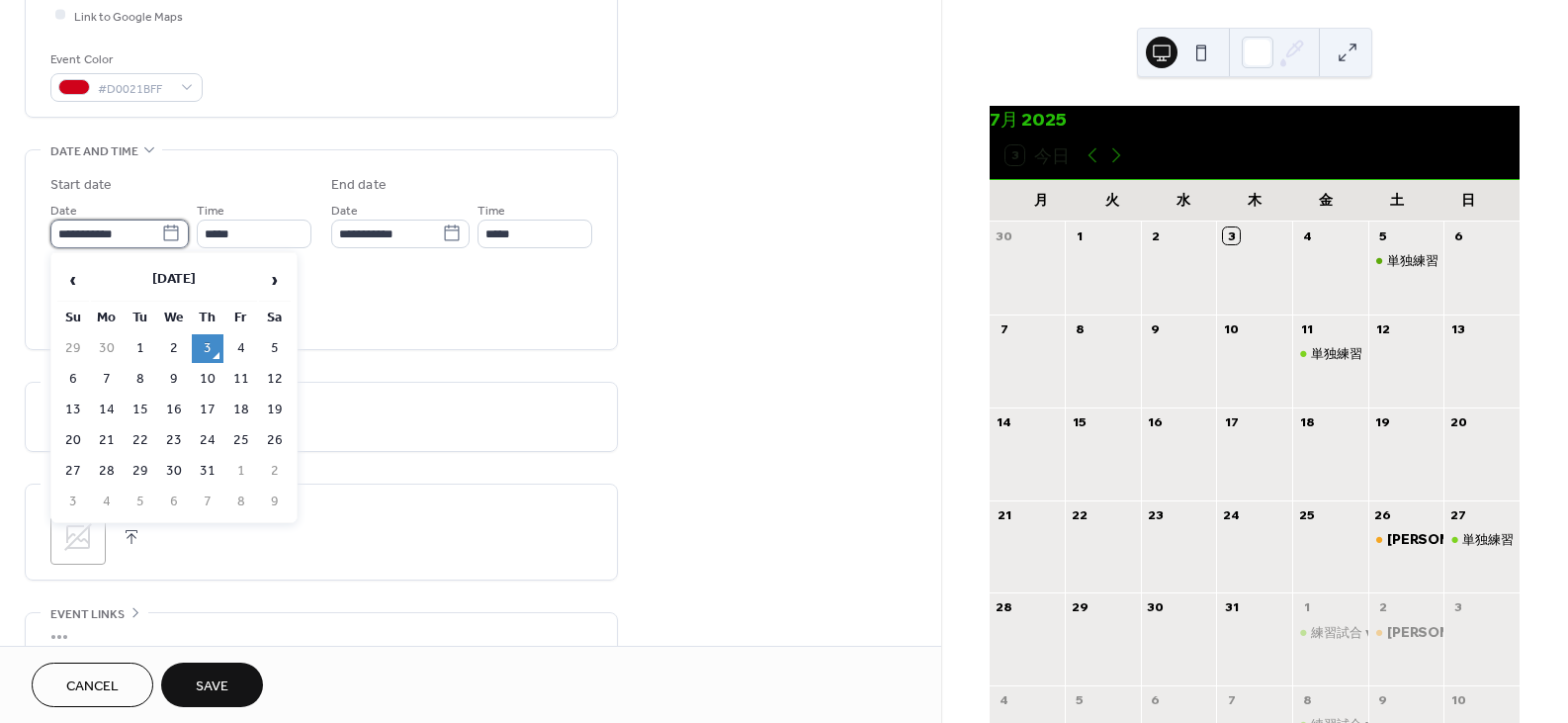 click on "**********" at bounding box center (106, 233) 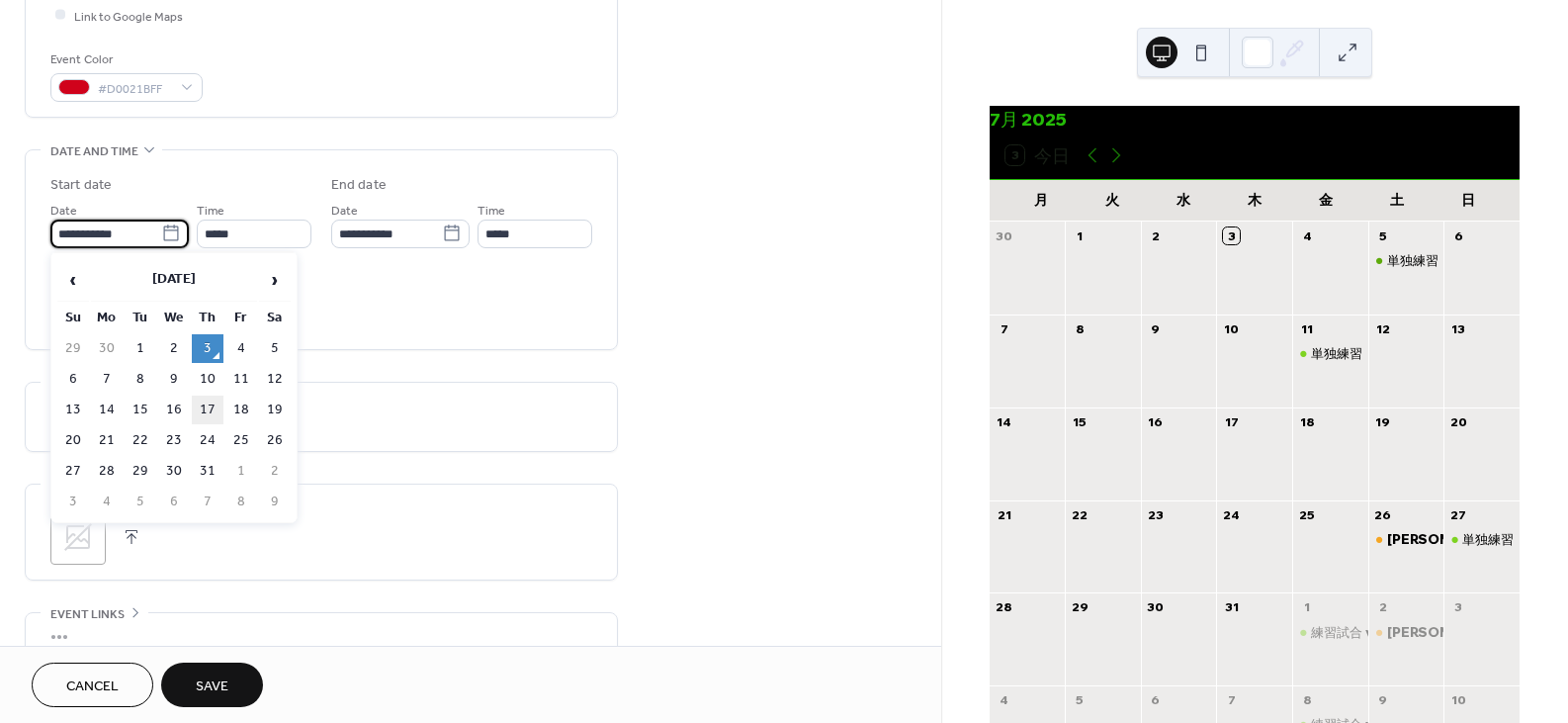 click on "17" at bounding box center (208, 409) 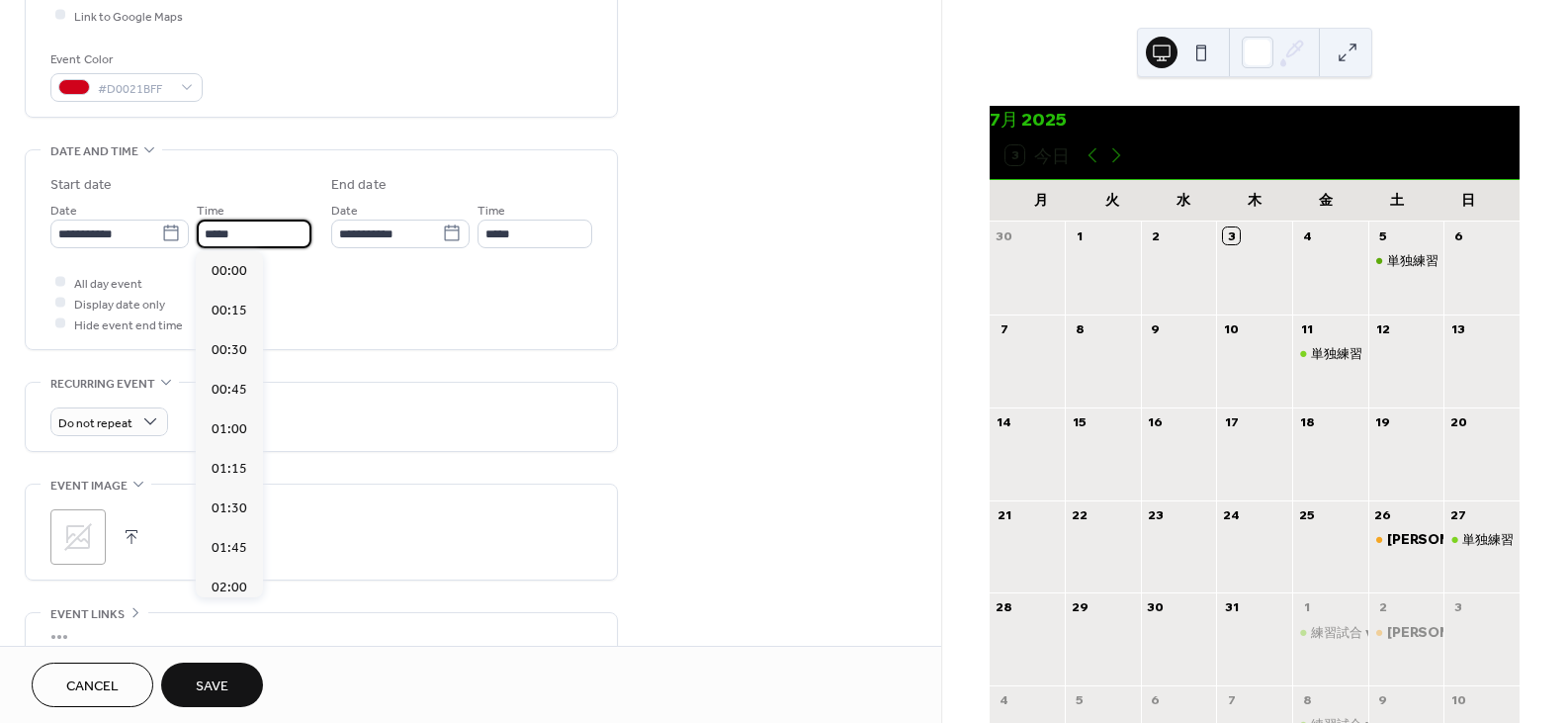 click on "*****" at bounding box center [254, 233] 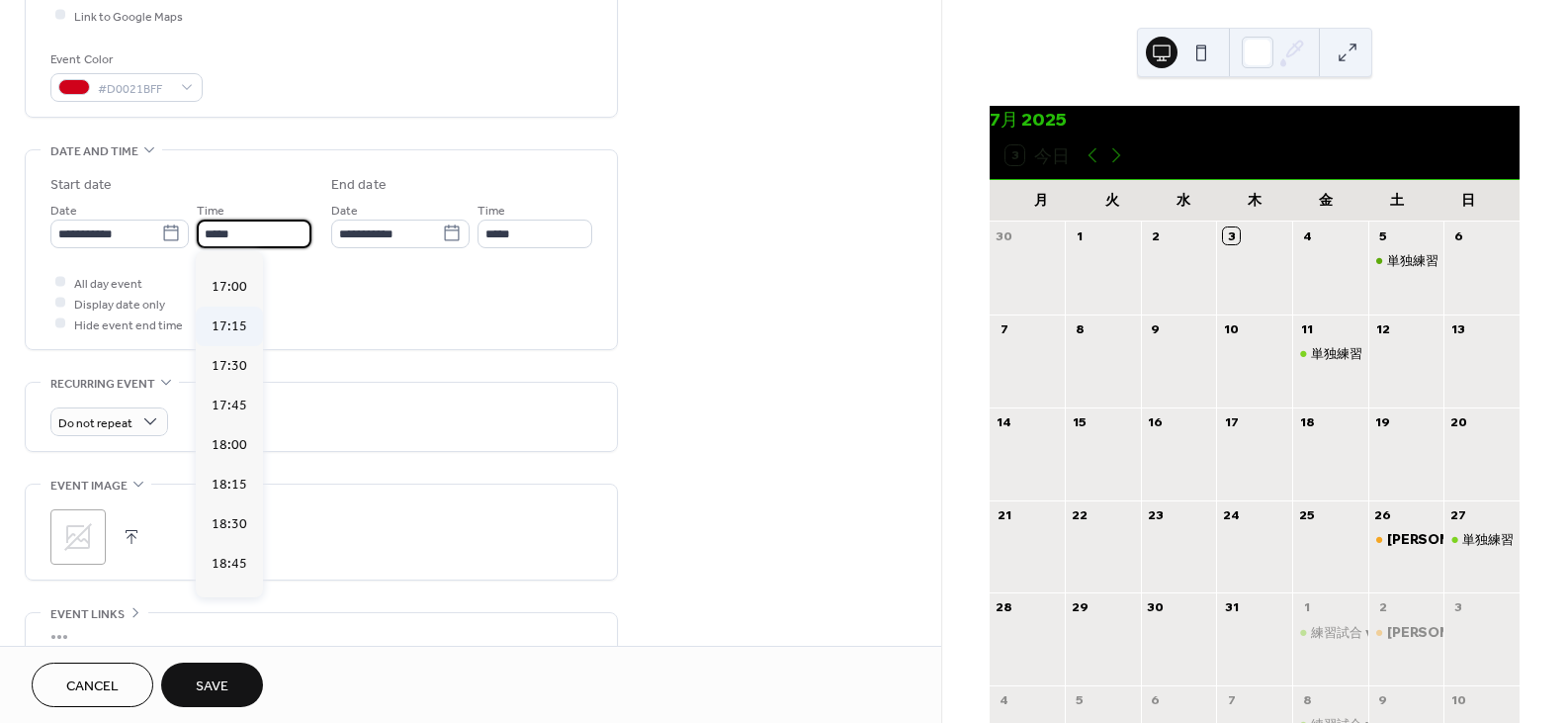 scroll, scrollTop: 2722, scrollLeft: 0, axis: vertical 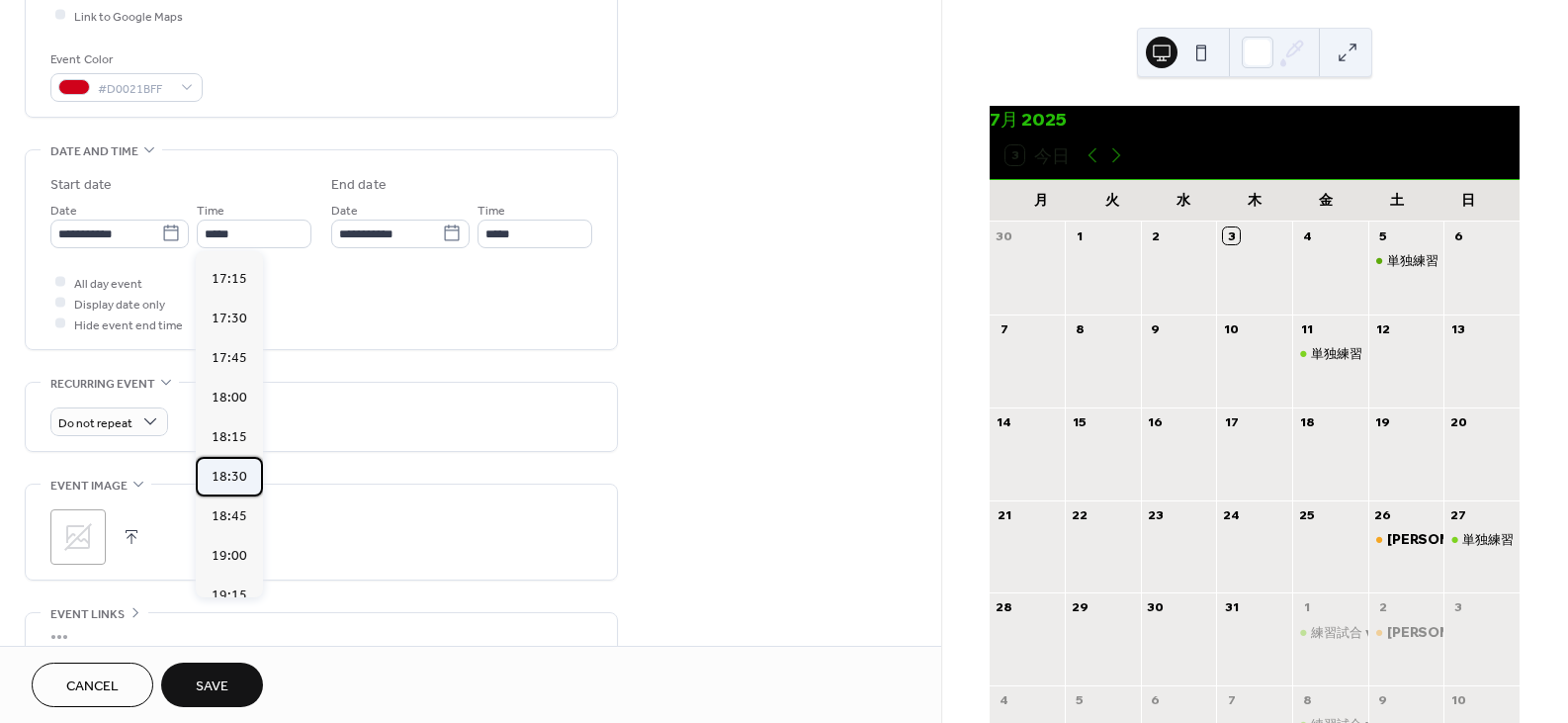 click on "18:30" at bounding box center (229, 476) 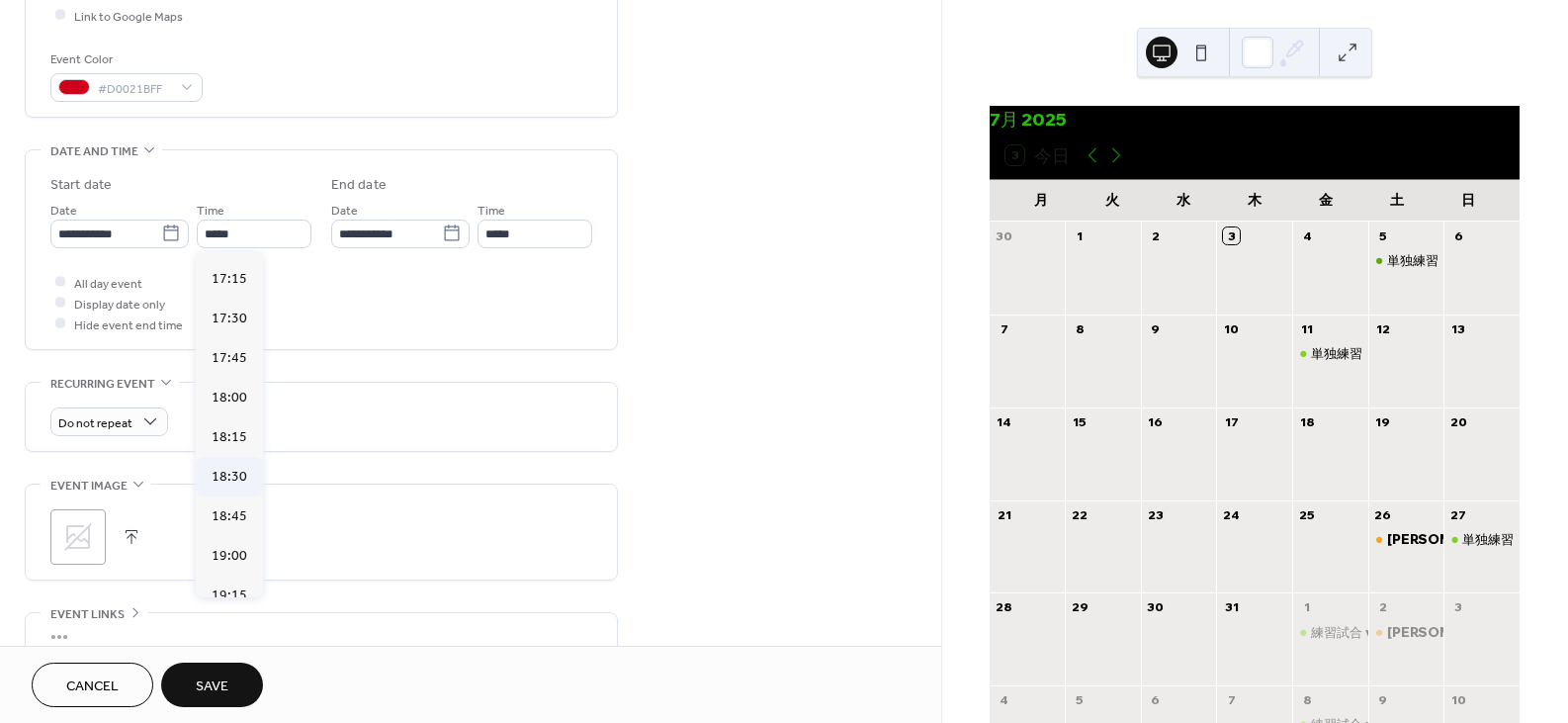 type on "*****" 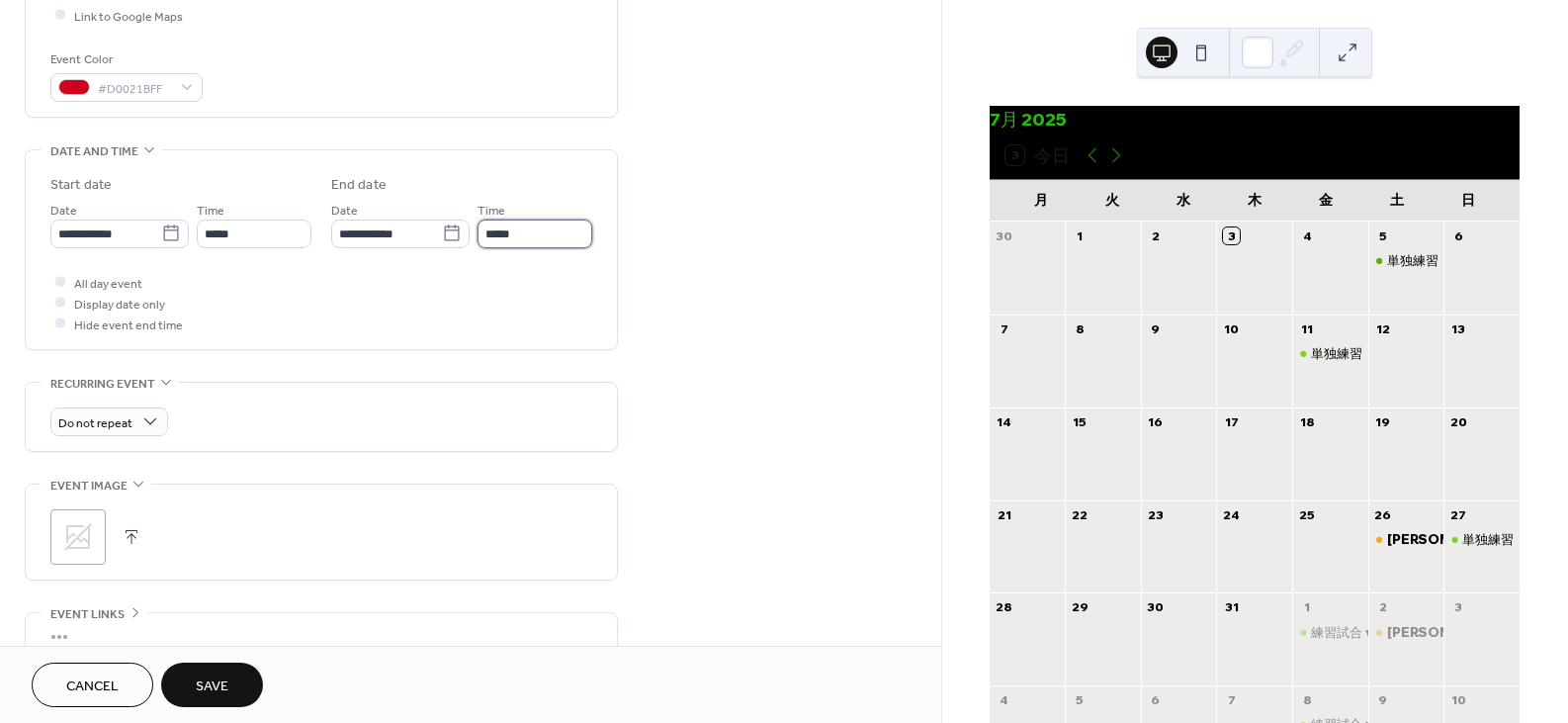 click on "*****" at bounding box center (535, 233) 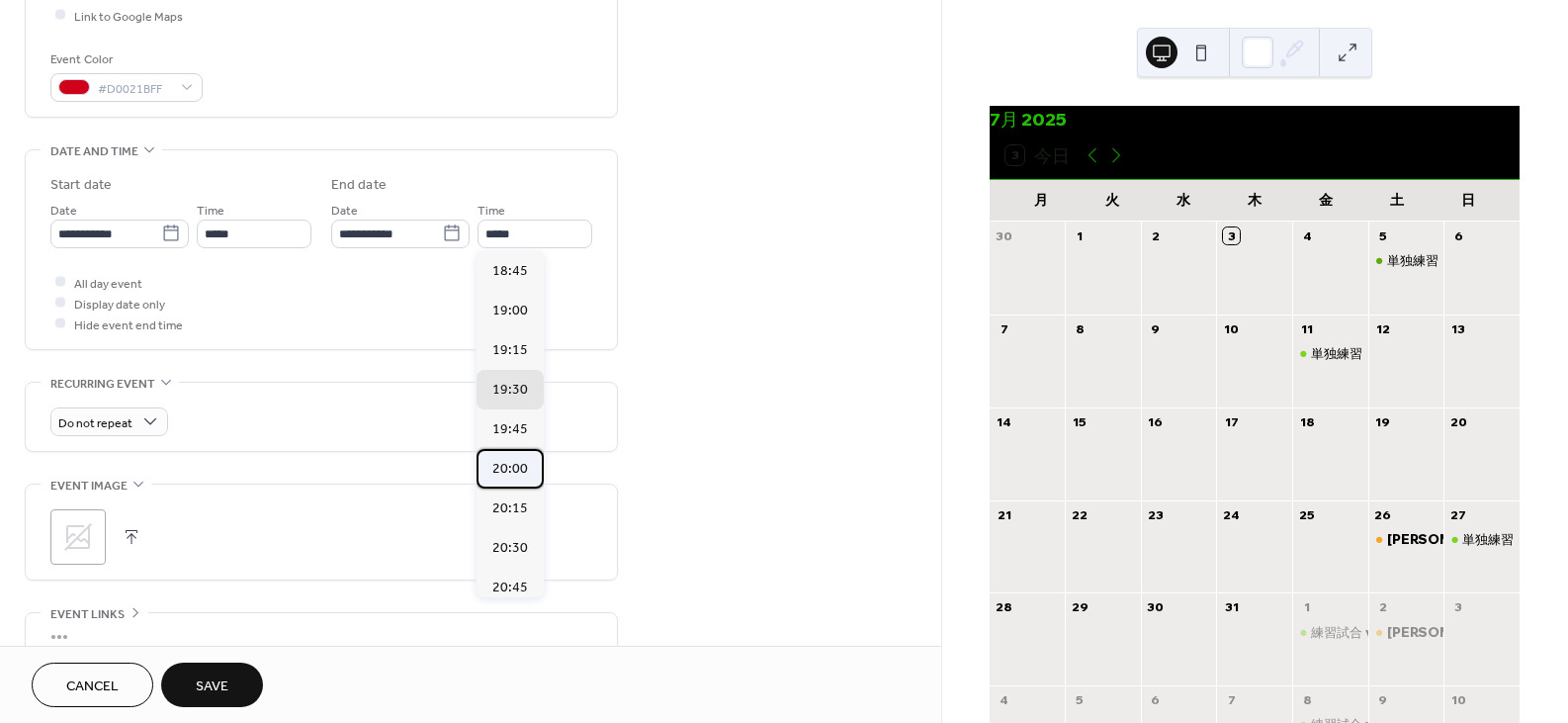 click on "20:00" at bounding box center (510, 468) 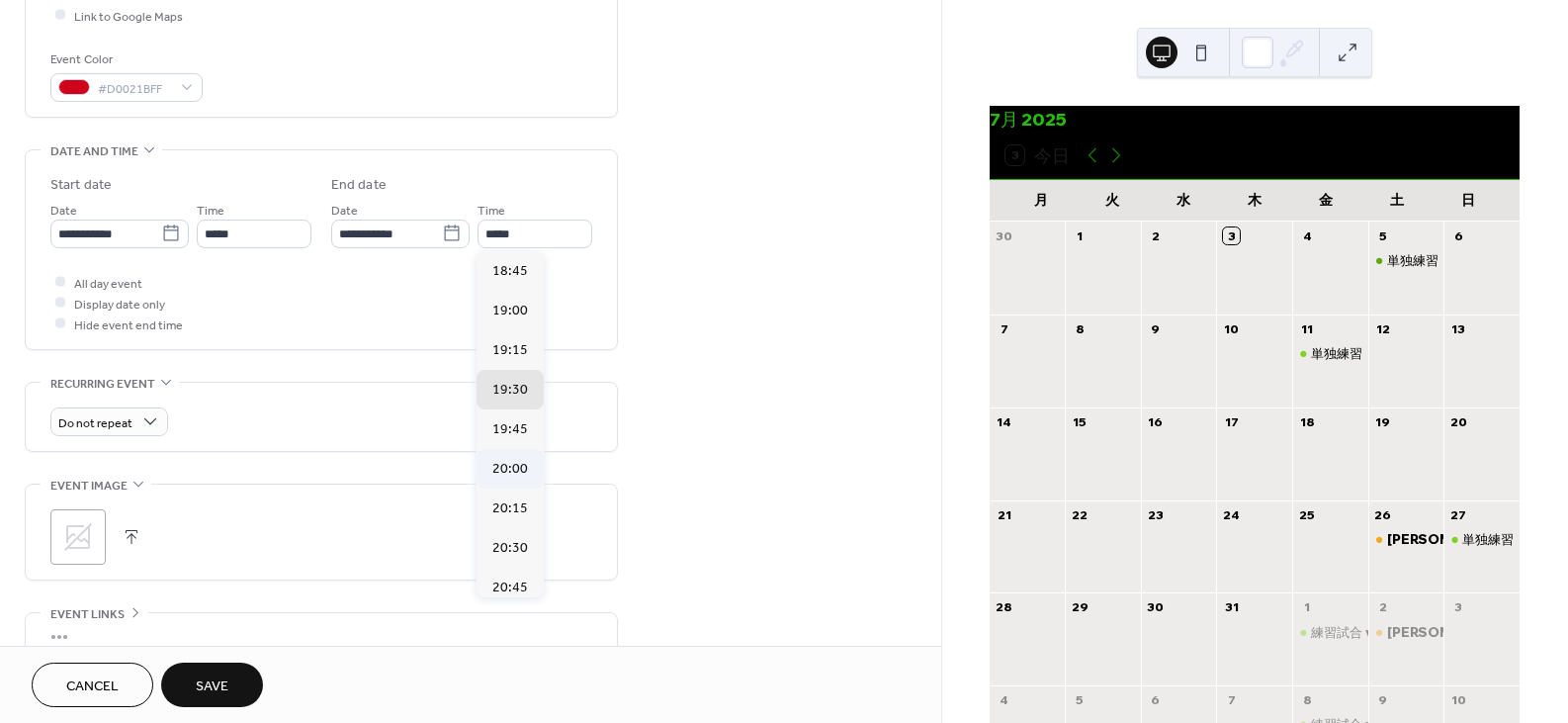 type on "*****" 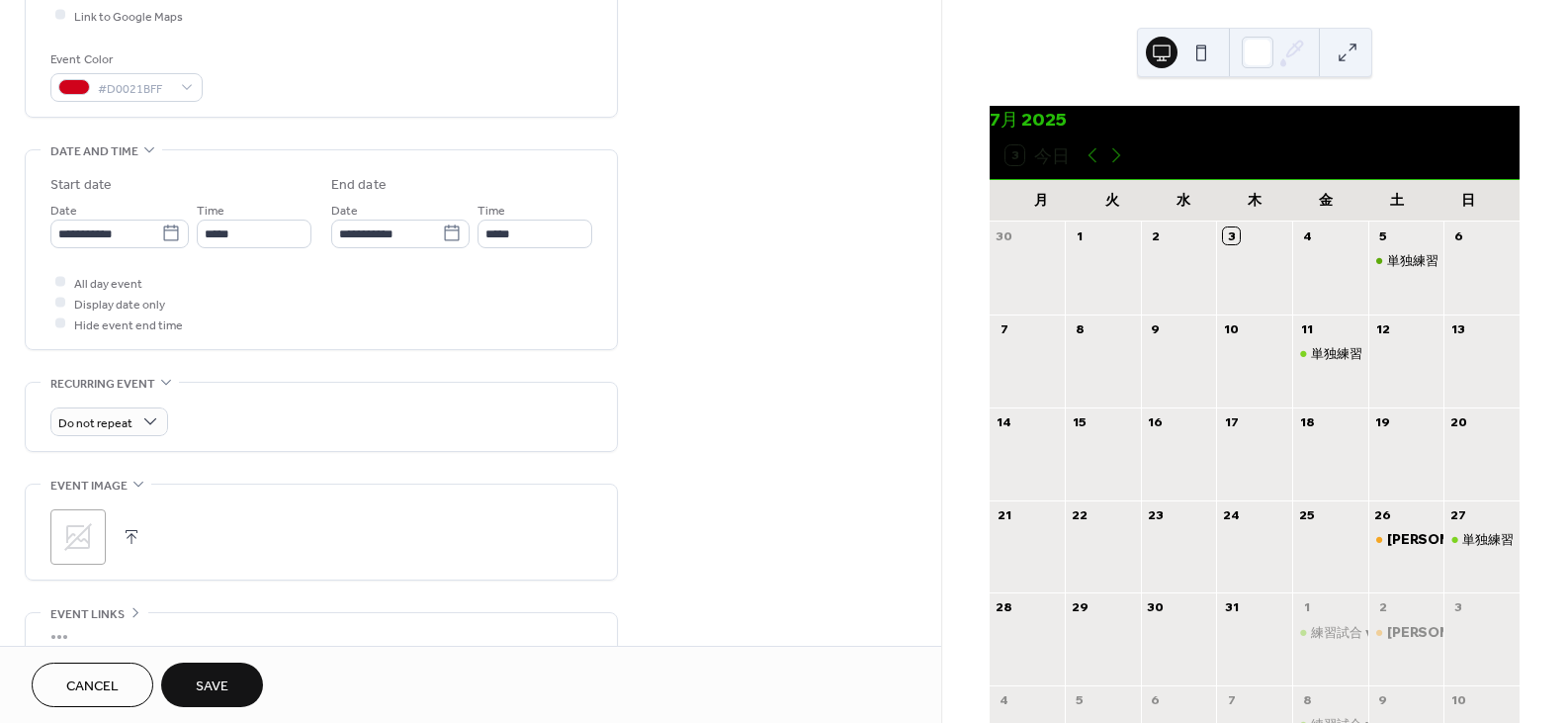 click on "**********" at bounding box center (471, 218) 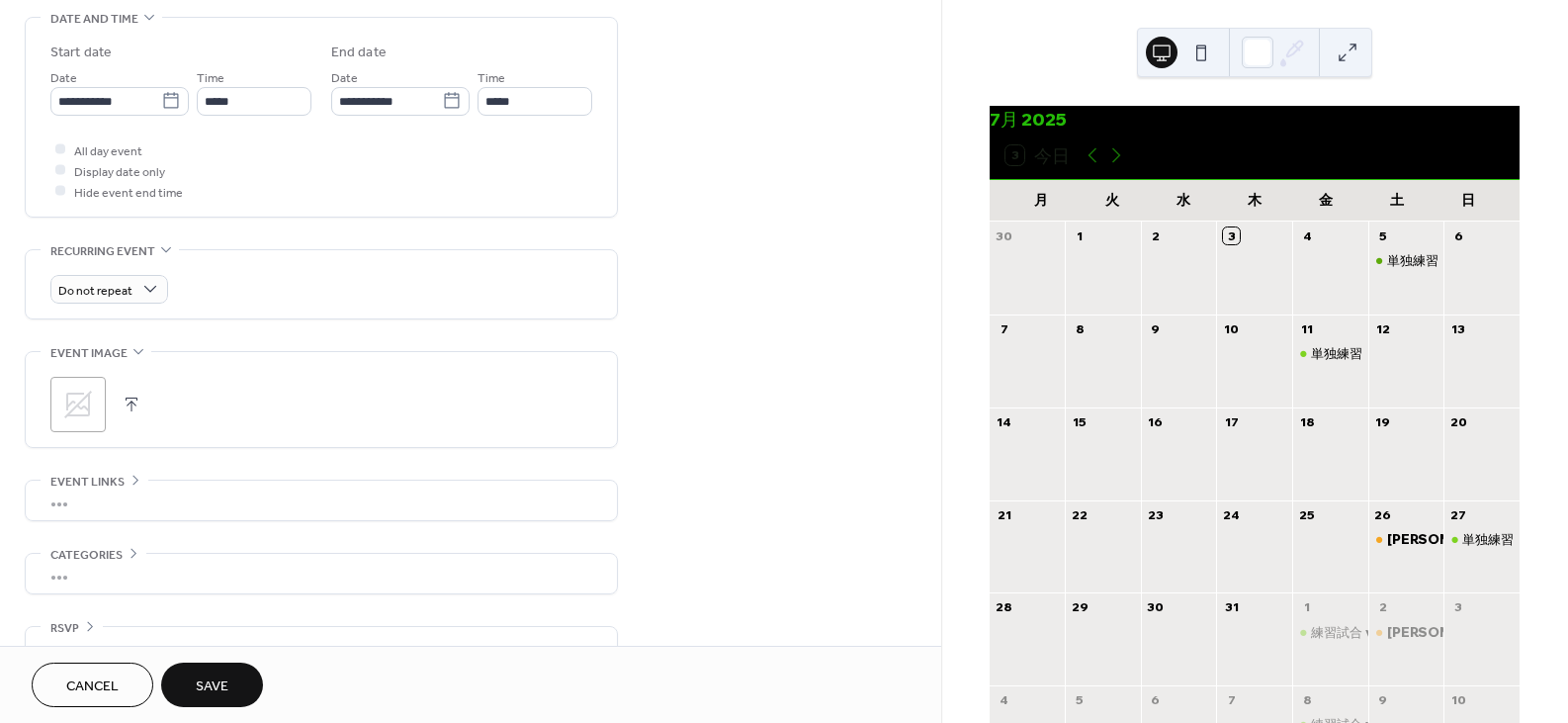 scroll, scrollTop: 666, scrollLeft: 0, axis: vertical 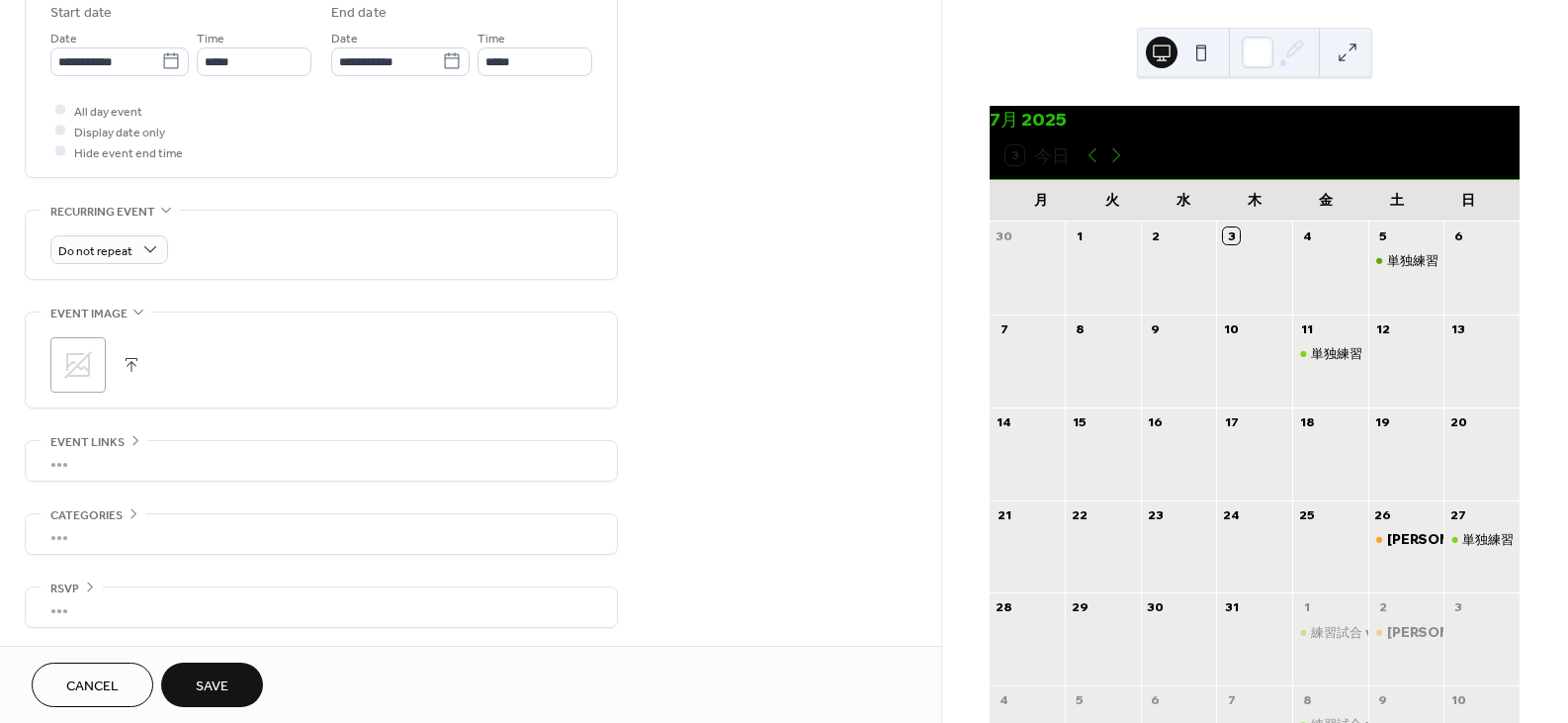 click on "Save" at bounding box center [212, 686] 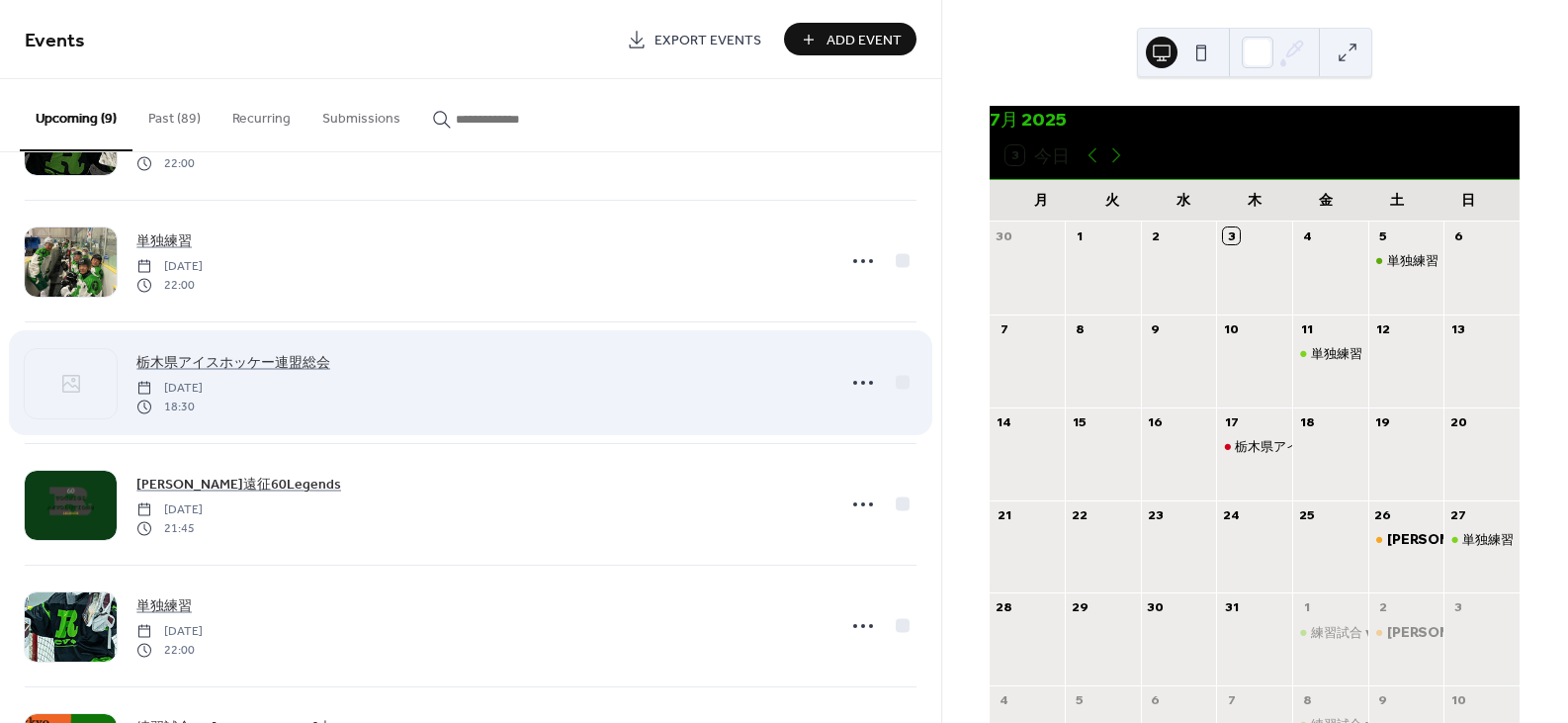 scroll, scrollTop: 99, scrollLeft: 0, axis: vertical 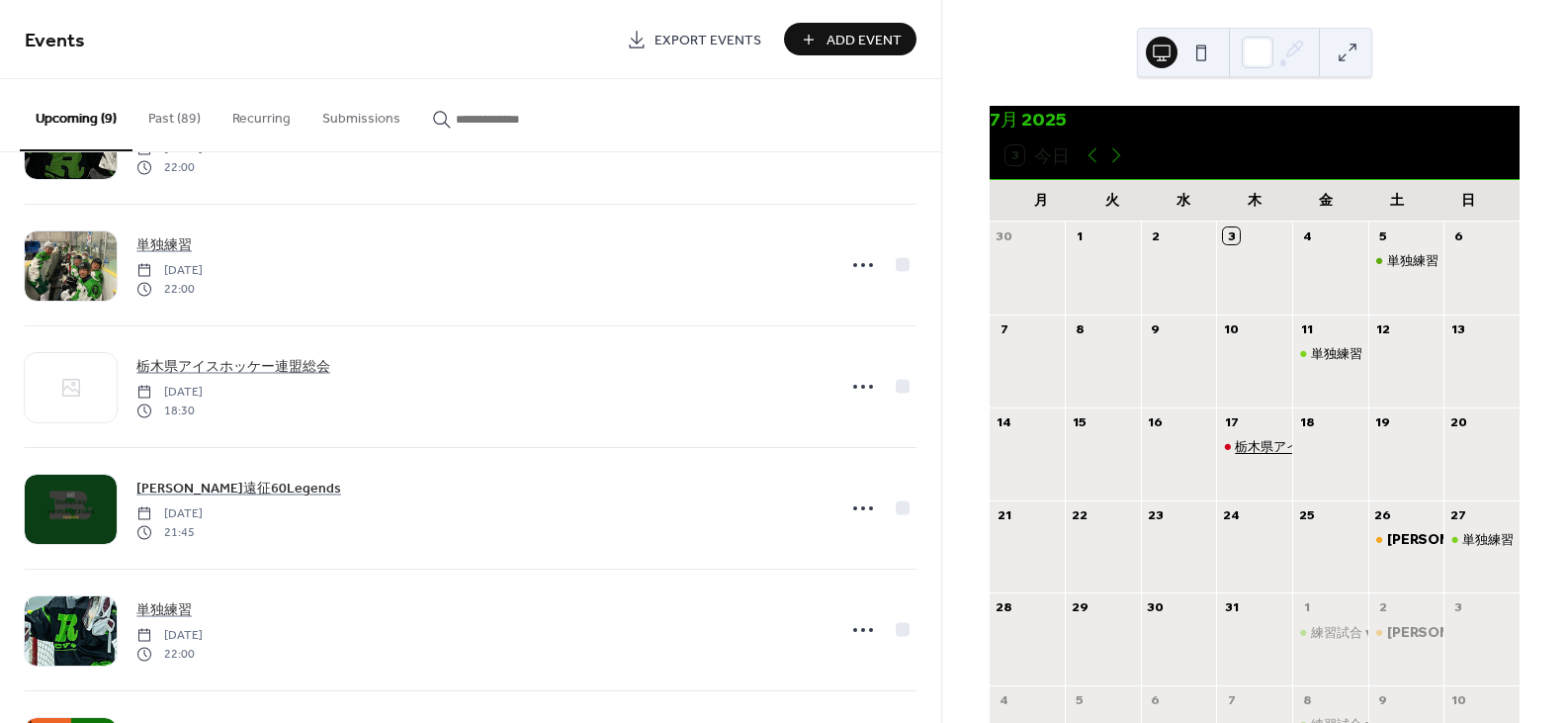 click on "栃木県アイスホッケー連盟総会" at bounding box center (1325, 446) 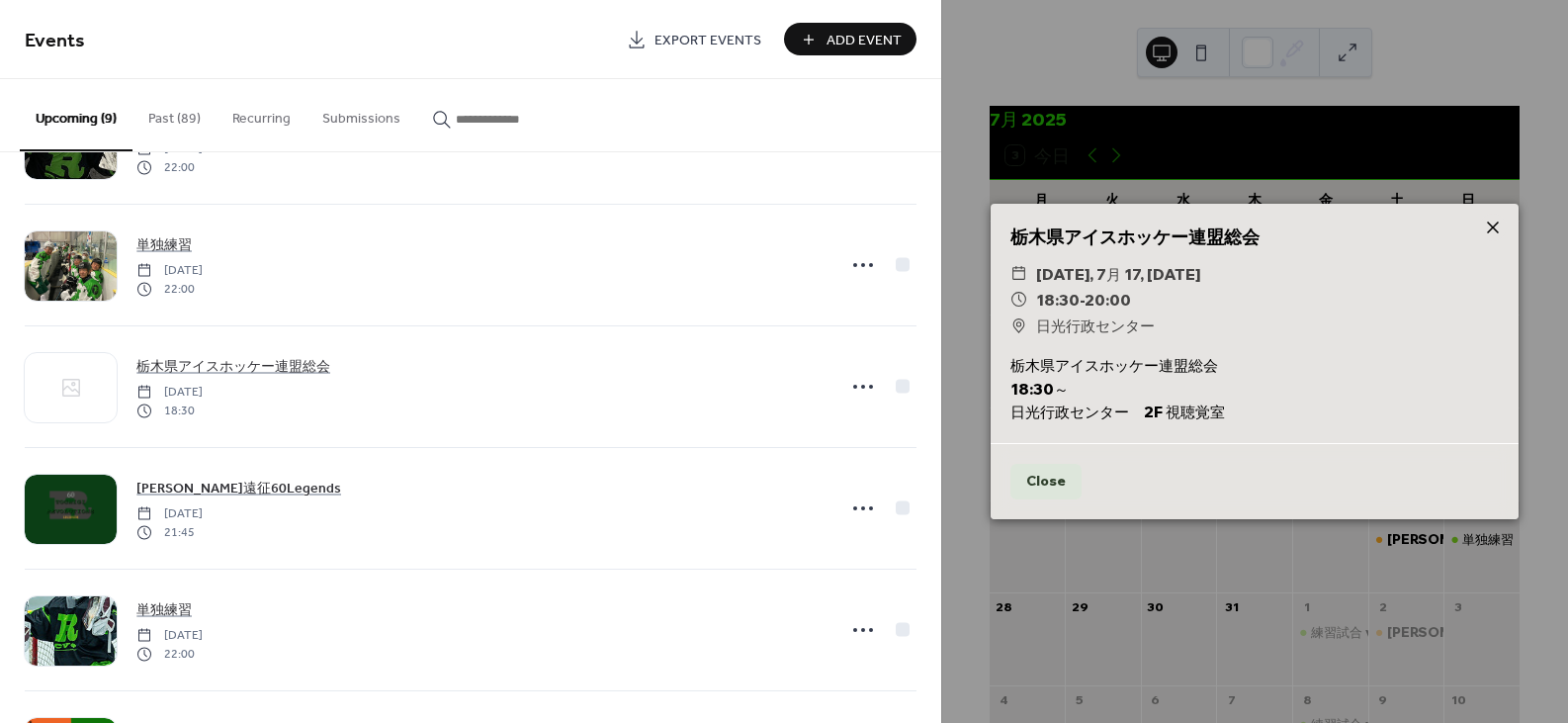 click 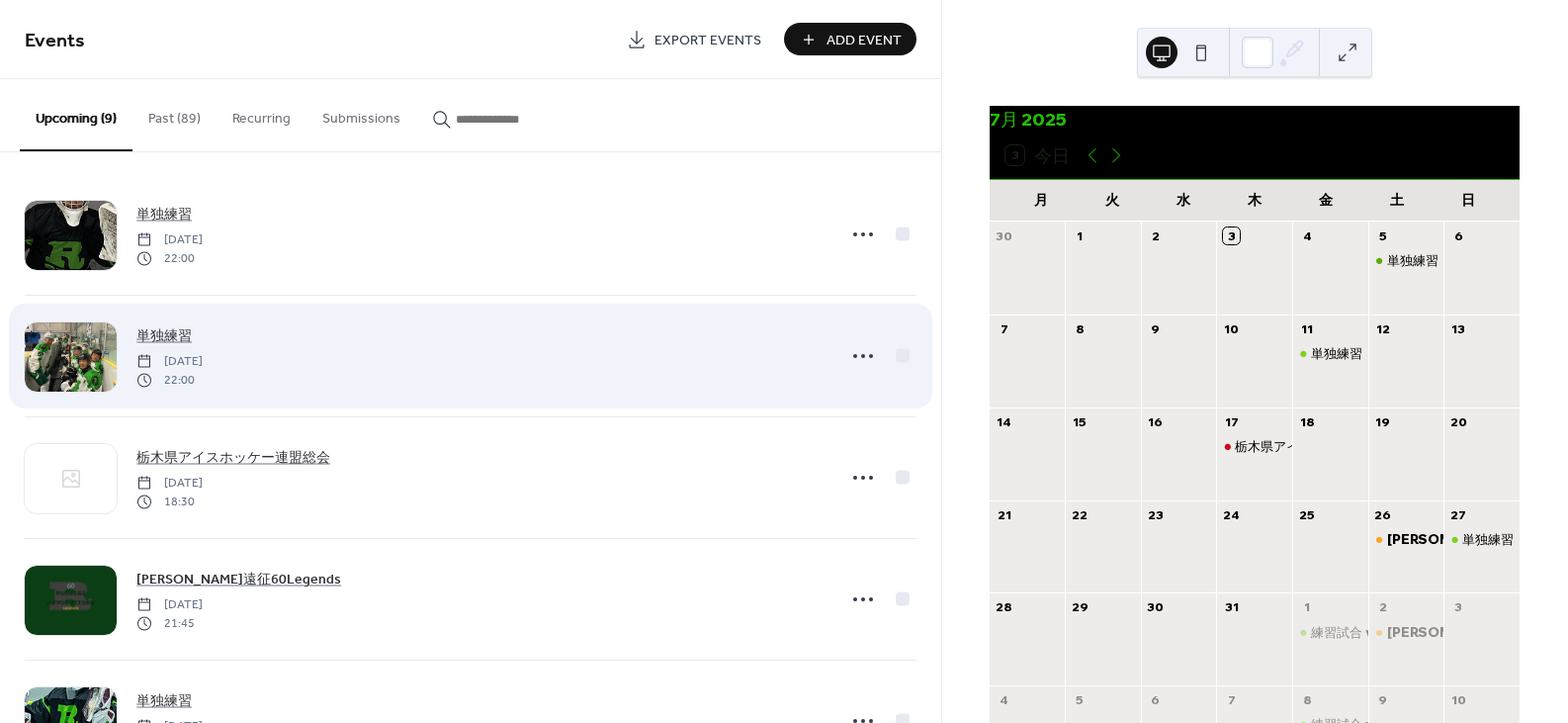 scroll, scrollTop: 0, scrollLeft: 0, axis: both 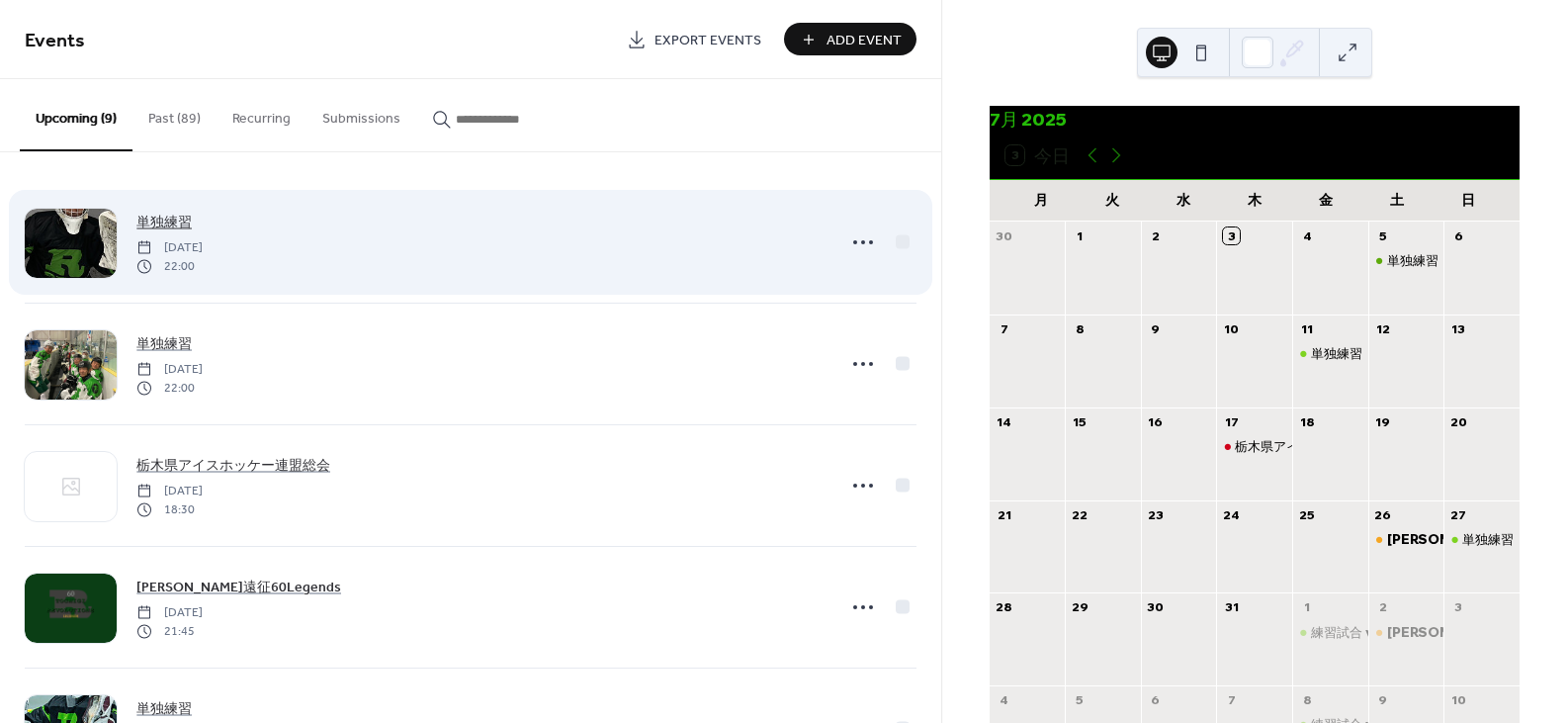 click on "単独練習" at bounding box center (164, 223) 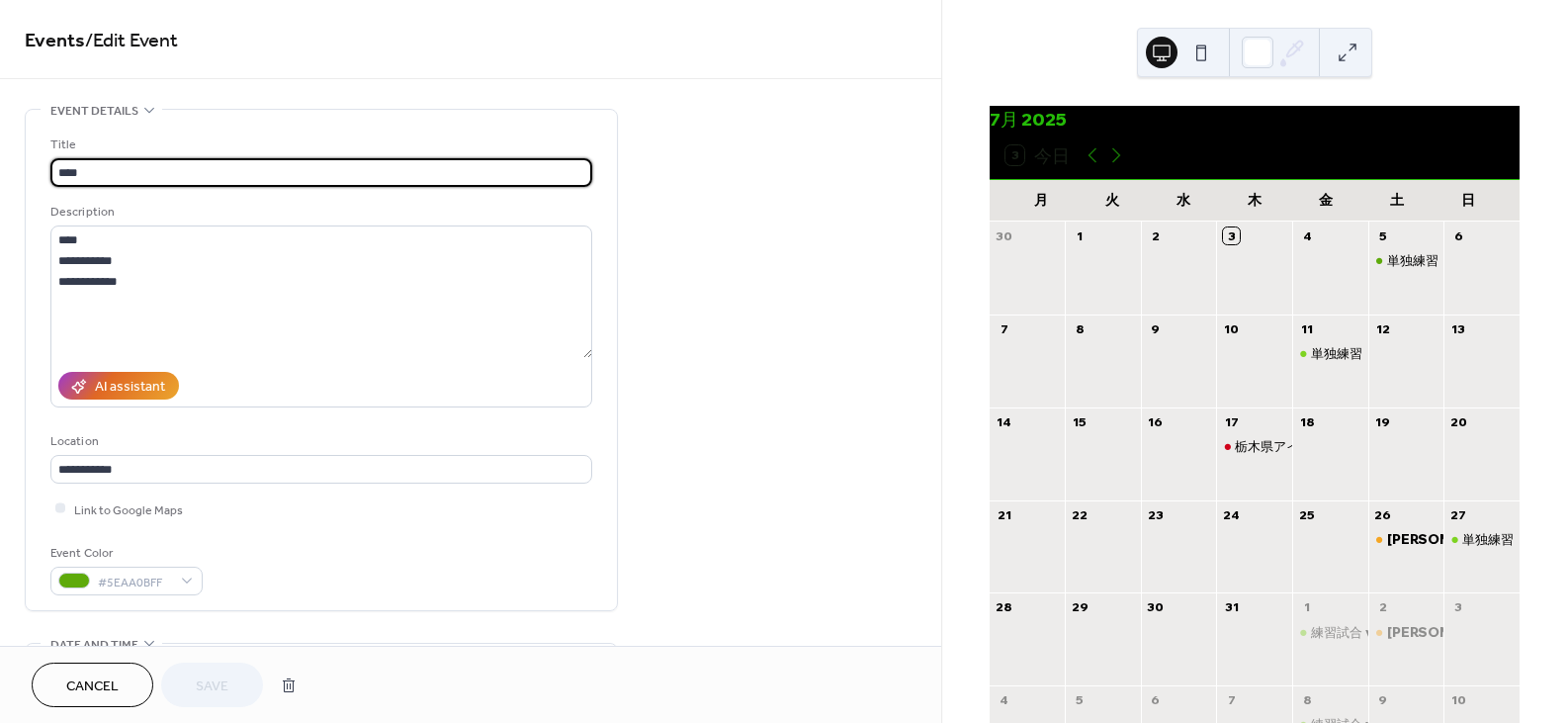 click on "****" at bounding box center (321, 172) 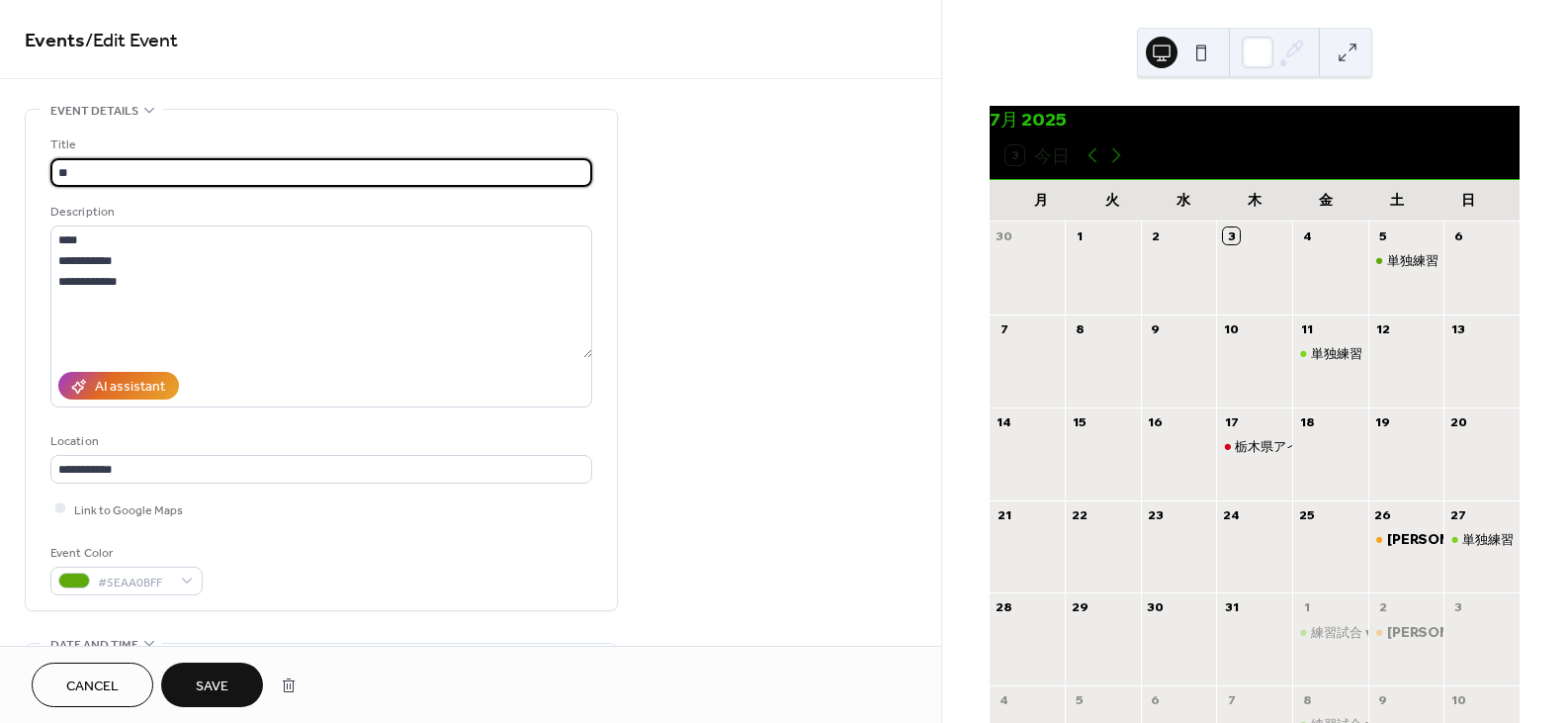 type on "*" 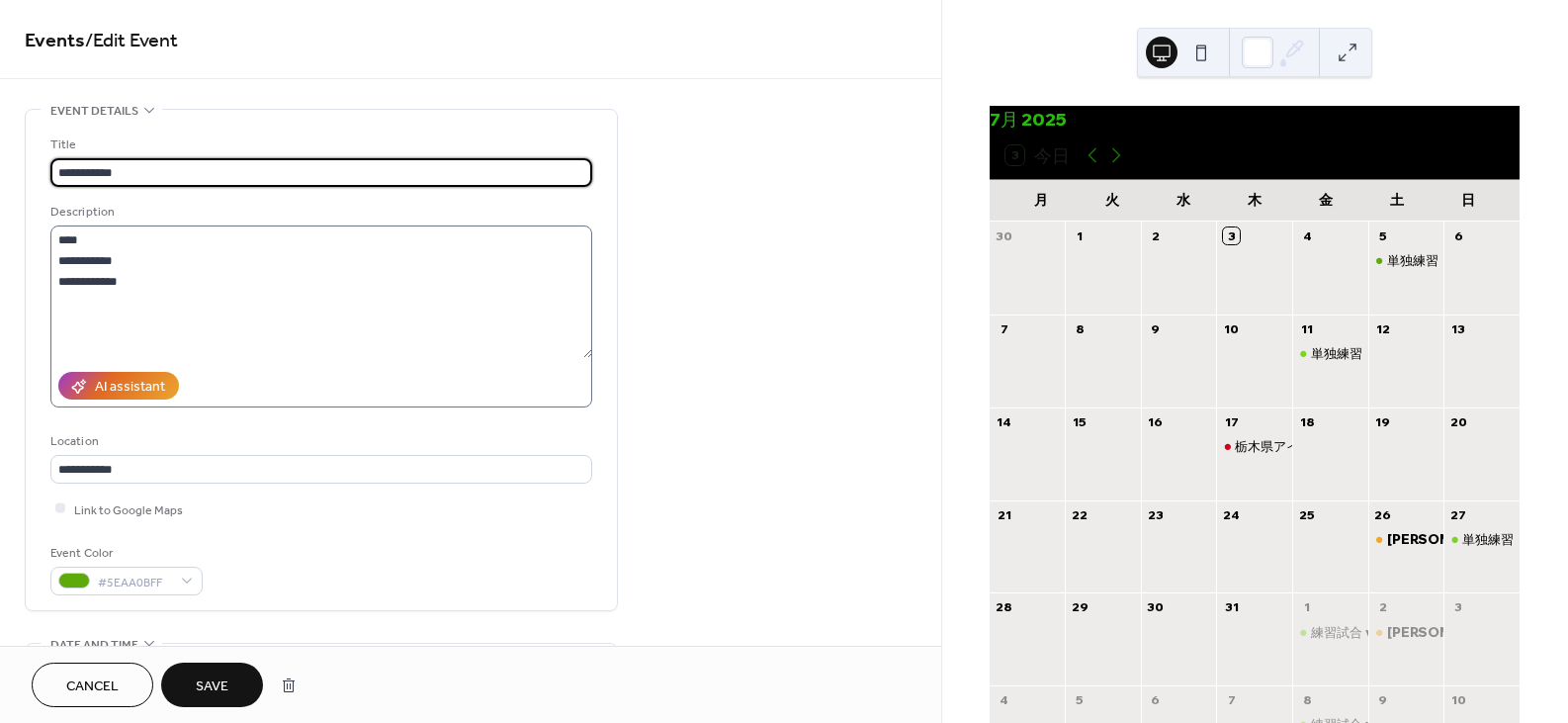 type on "**********" 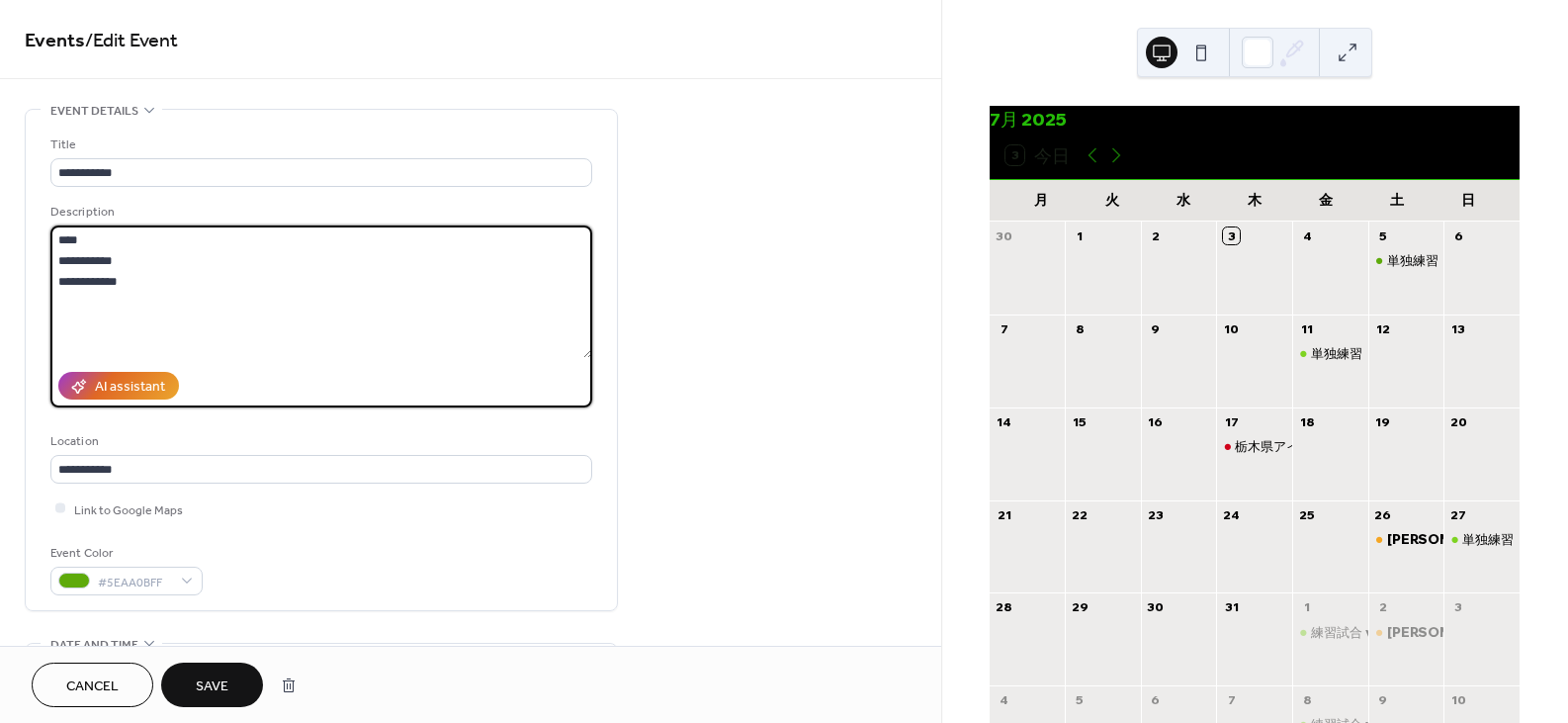 click on "**********" at bounding box center [321, 292] 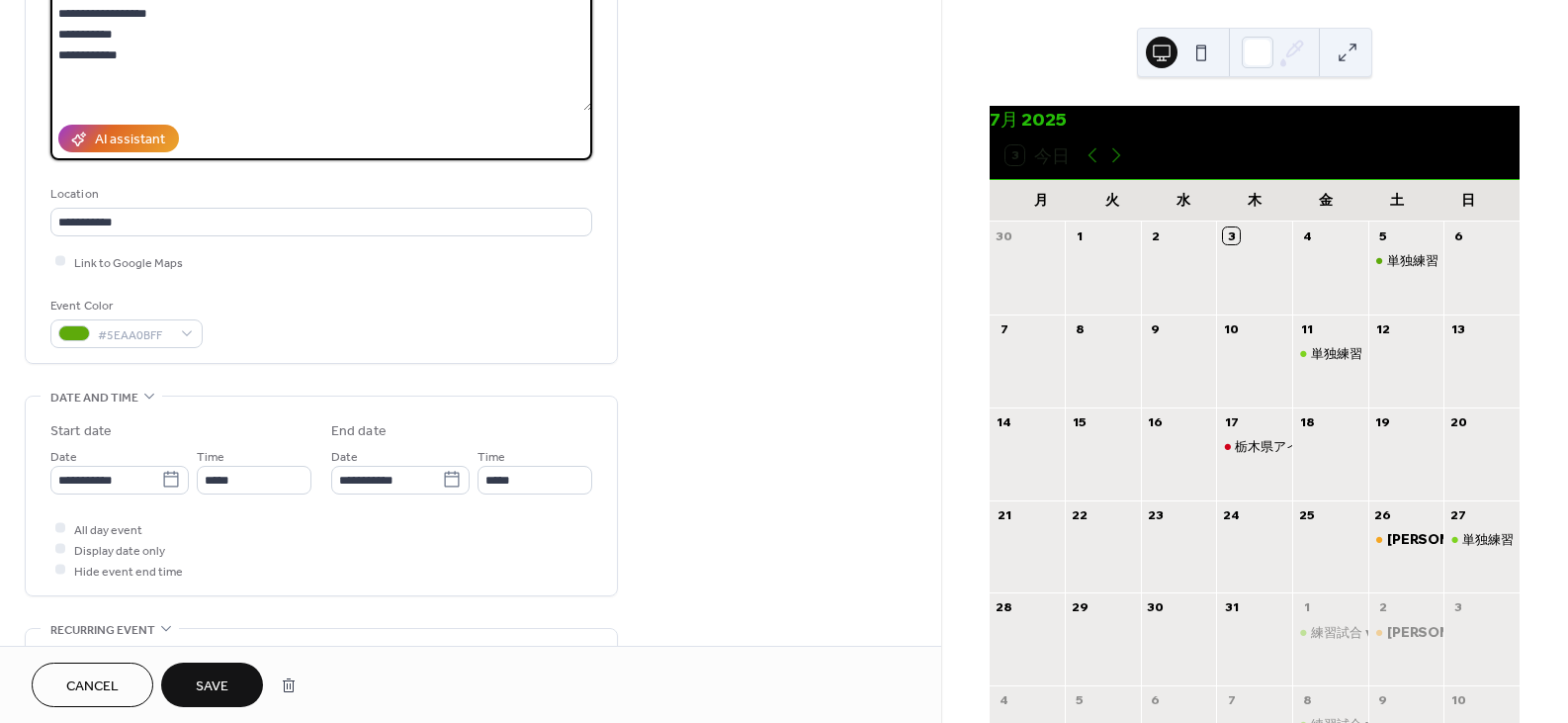 scroll, scrollTop: 297, scrollLeft: 0, axis: vertical 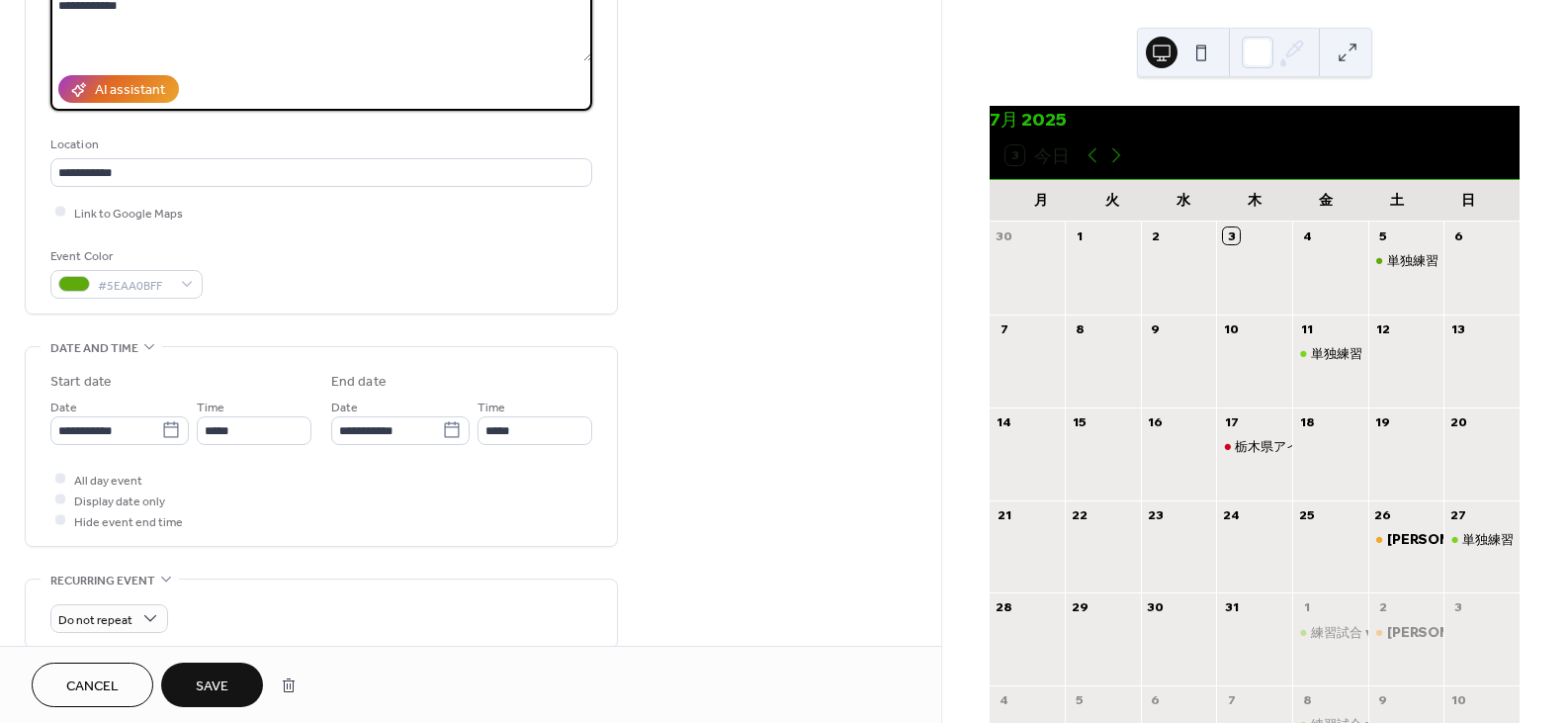 type on "**********" 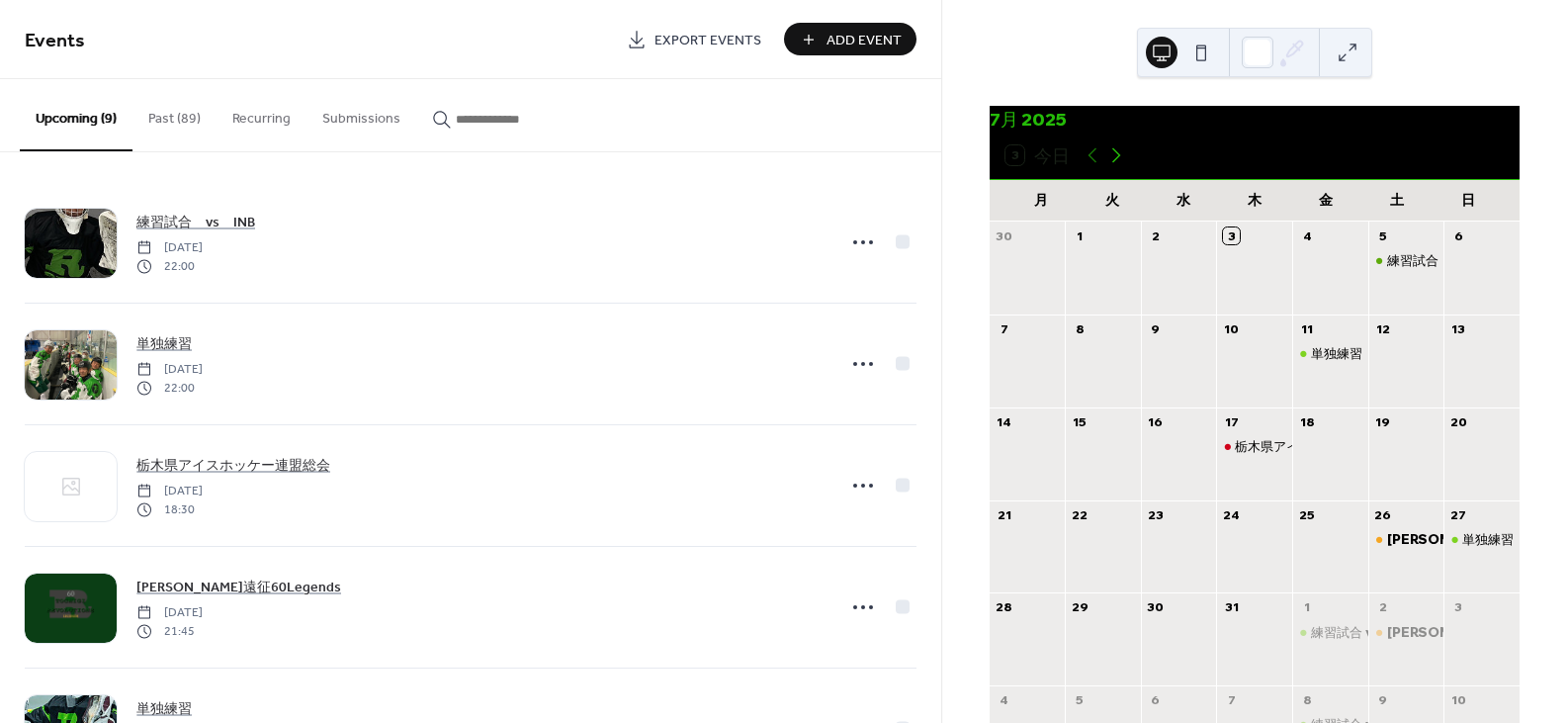 click 